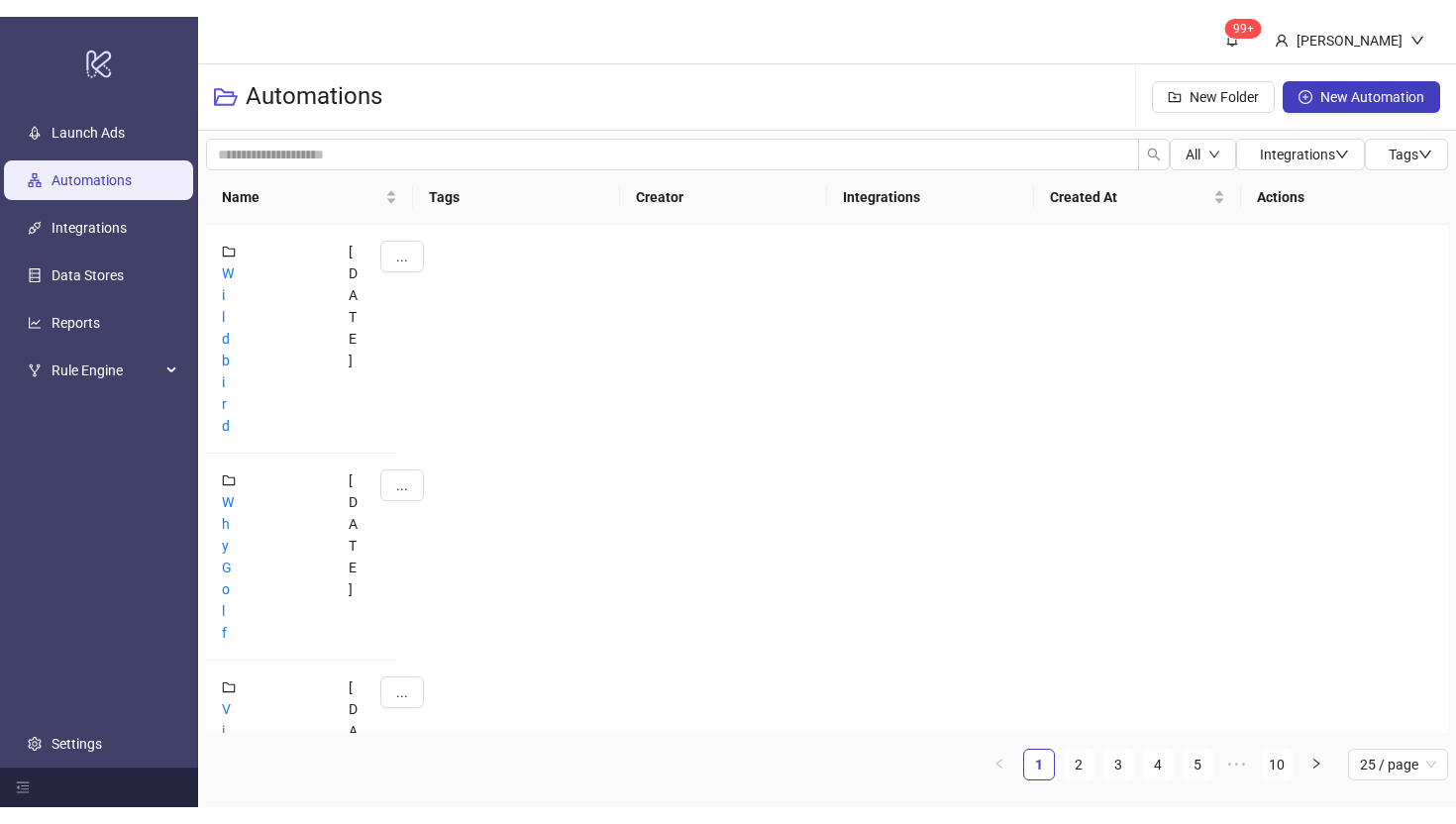 scroll, scrollTop: 0, scrollLeft: 0, axis: both 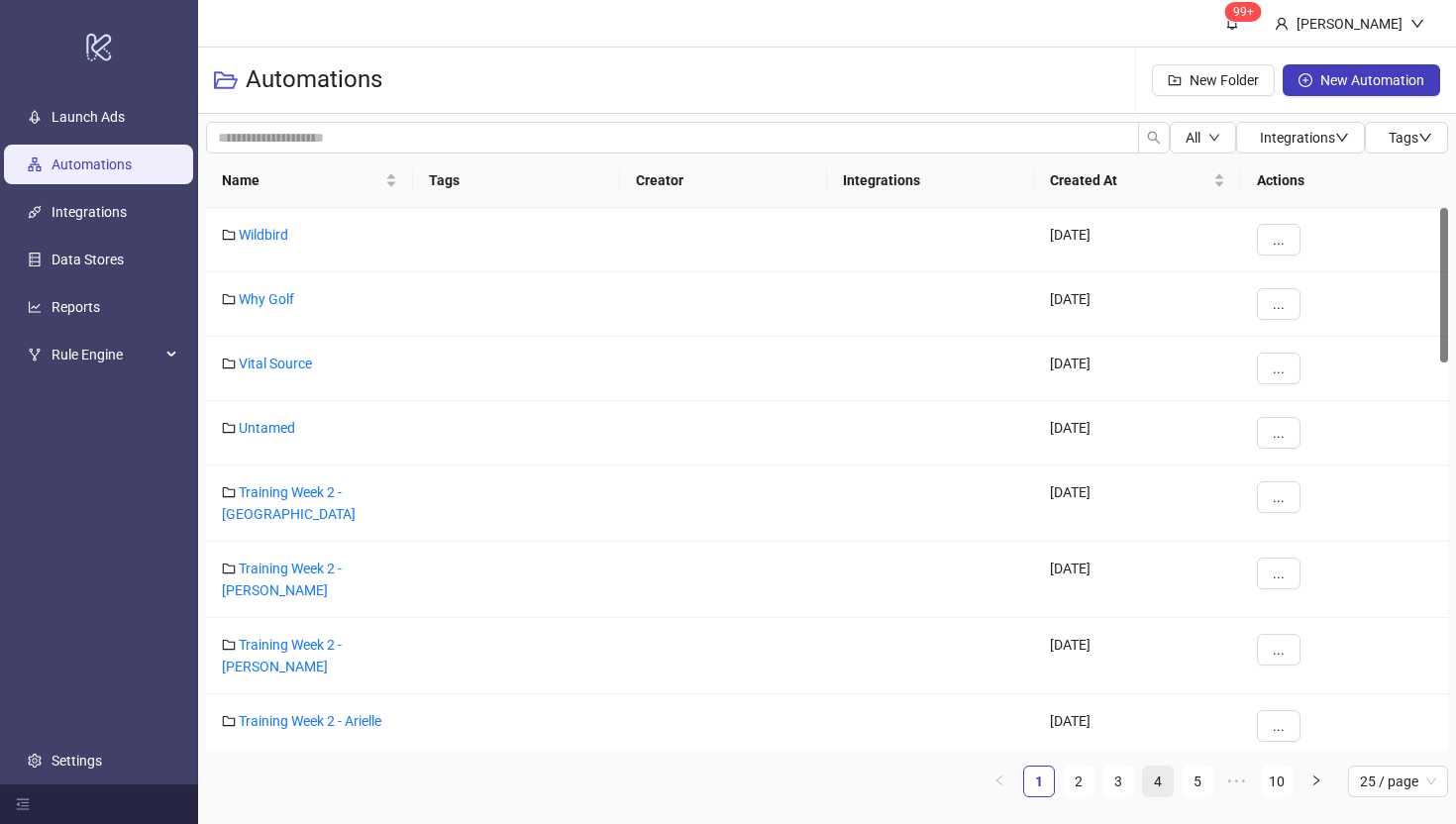 click on "4" at bounding box center [1158, 781] 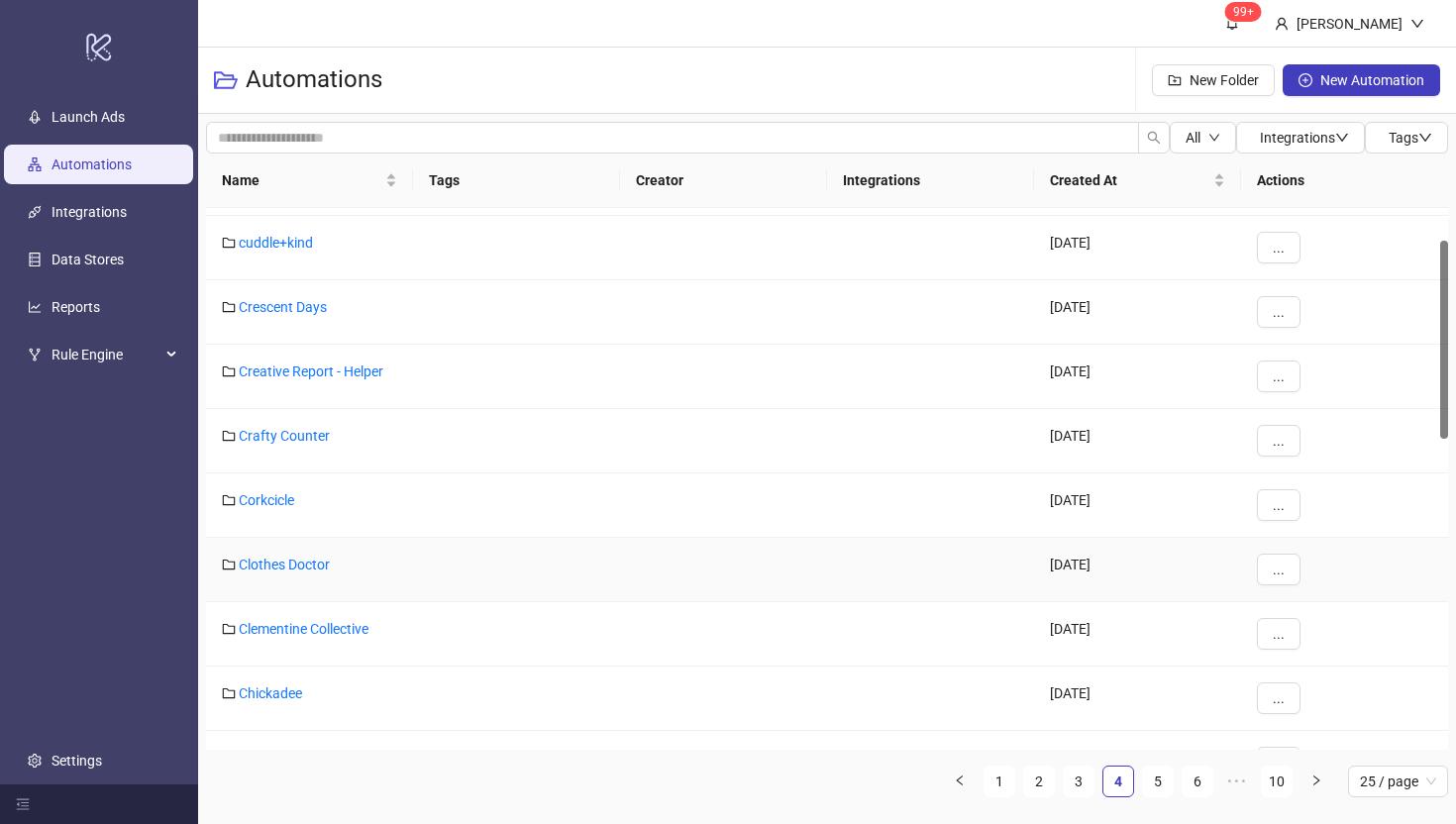 scroll, scrollTop: 0, scrollLeft: 0, axis: both 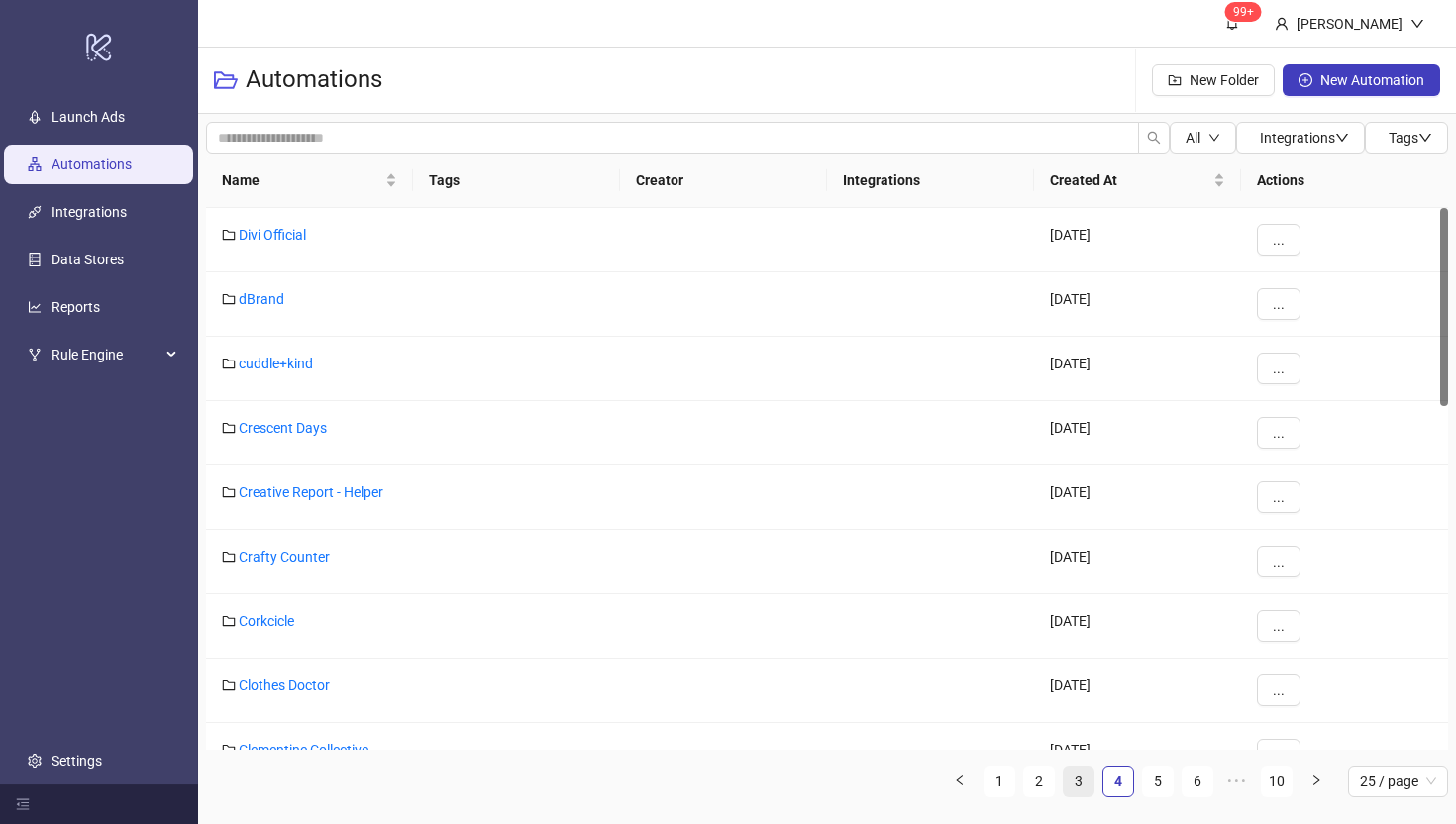 click on "3" at bounding box center [1079, 781] 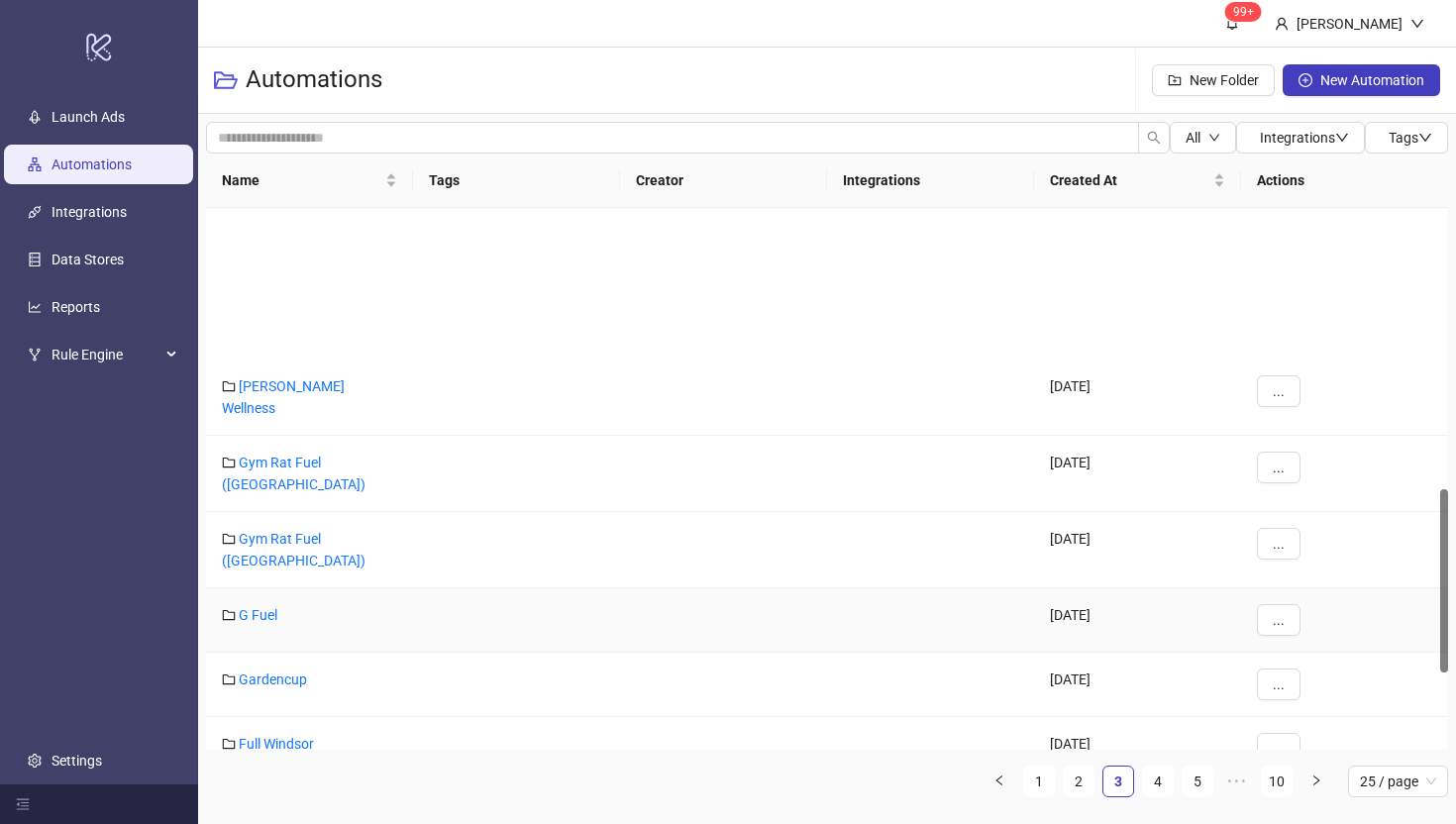 scroll, scrollTop: 1080, scrollLeft: 0, axis: vertical 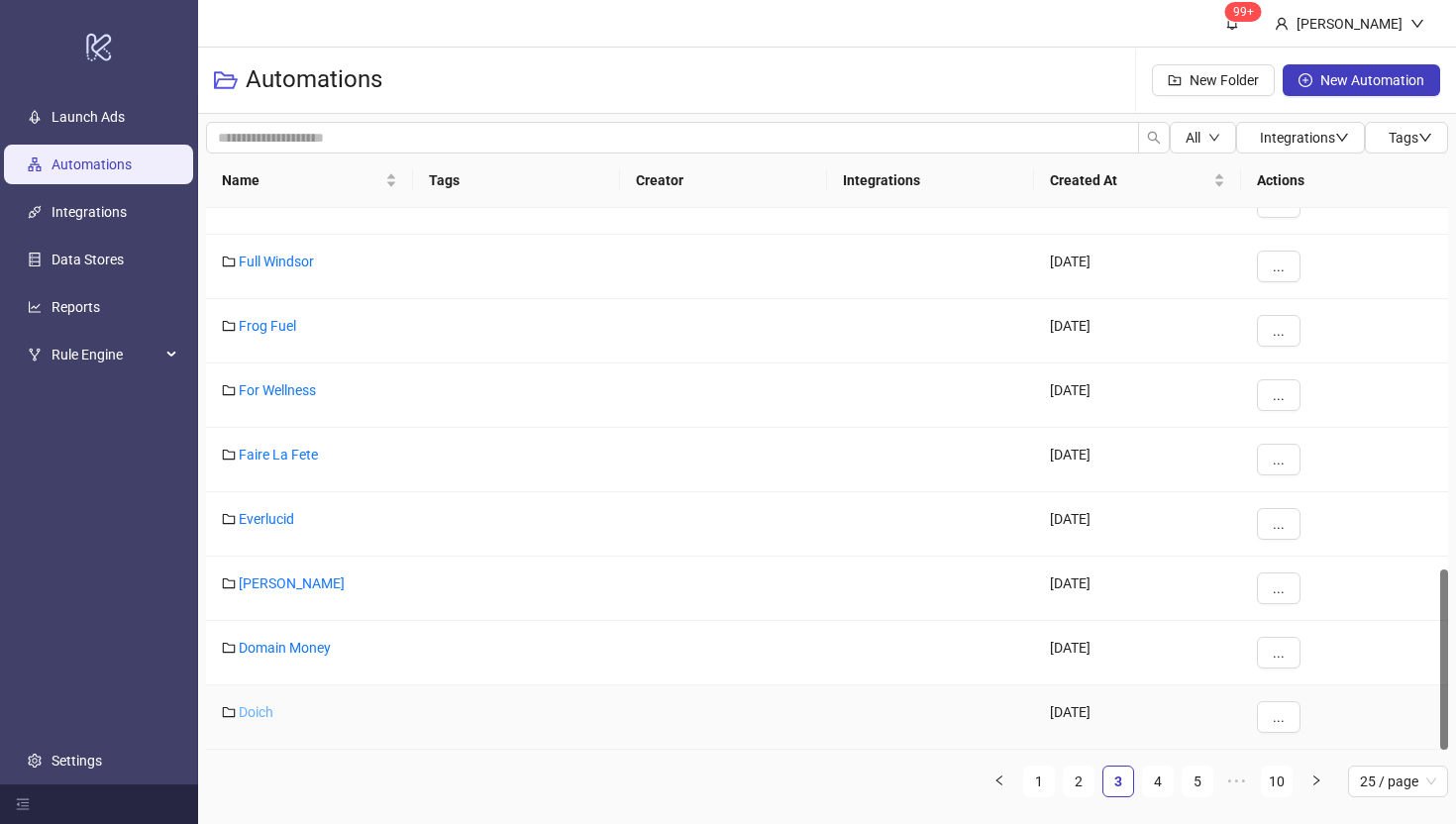 click on "Doich" at bounding box center [256, 712] 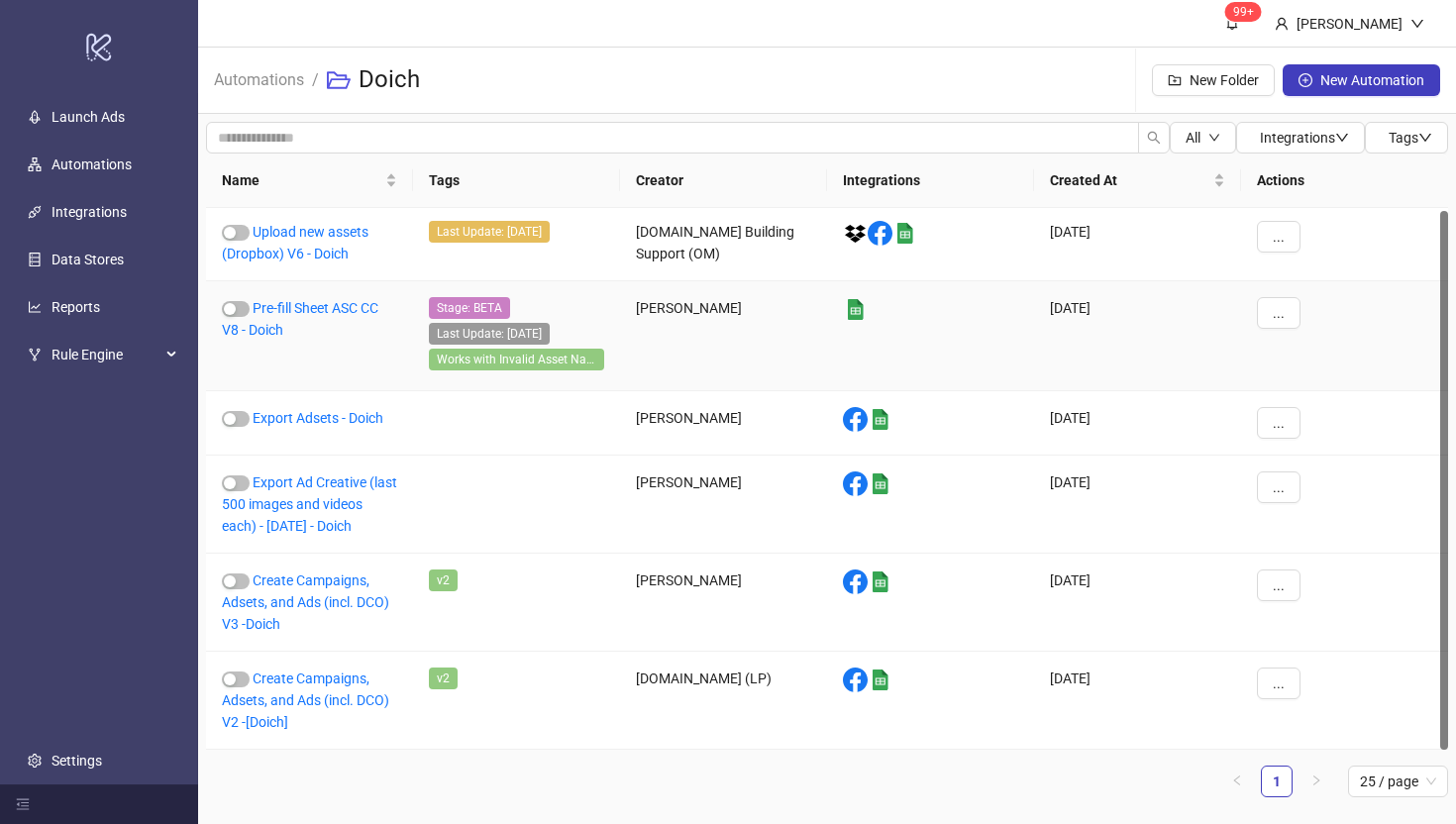 scroll, scrollTop: 0, scrollLeft: 0, axis: both 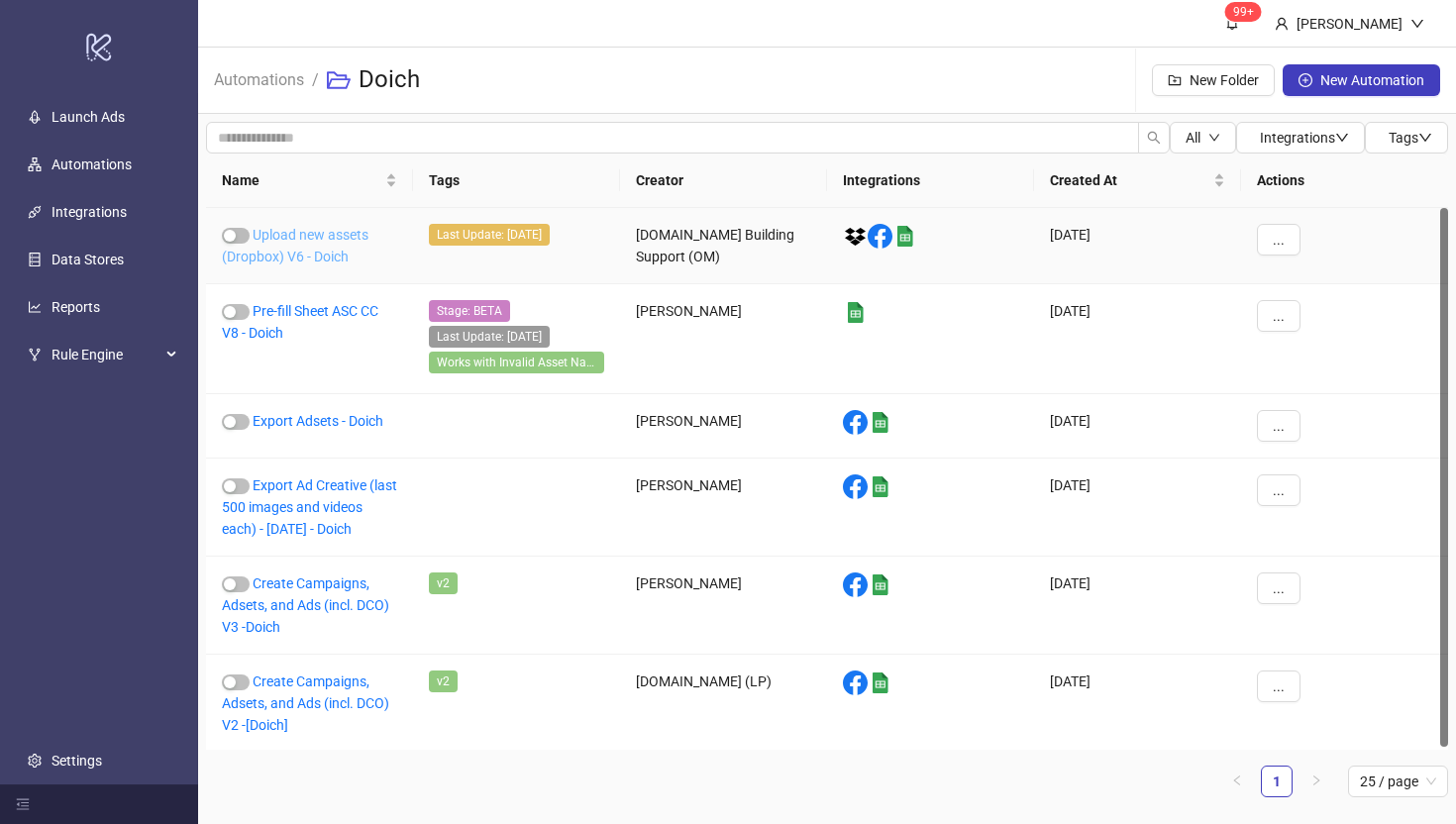 click on "Upload new assets (Dropbox) V6 - Doich" at bounding box center [295, 246] 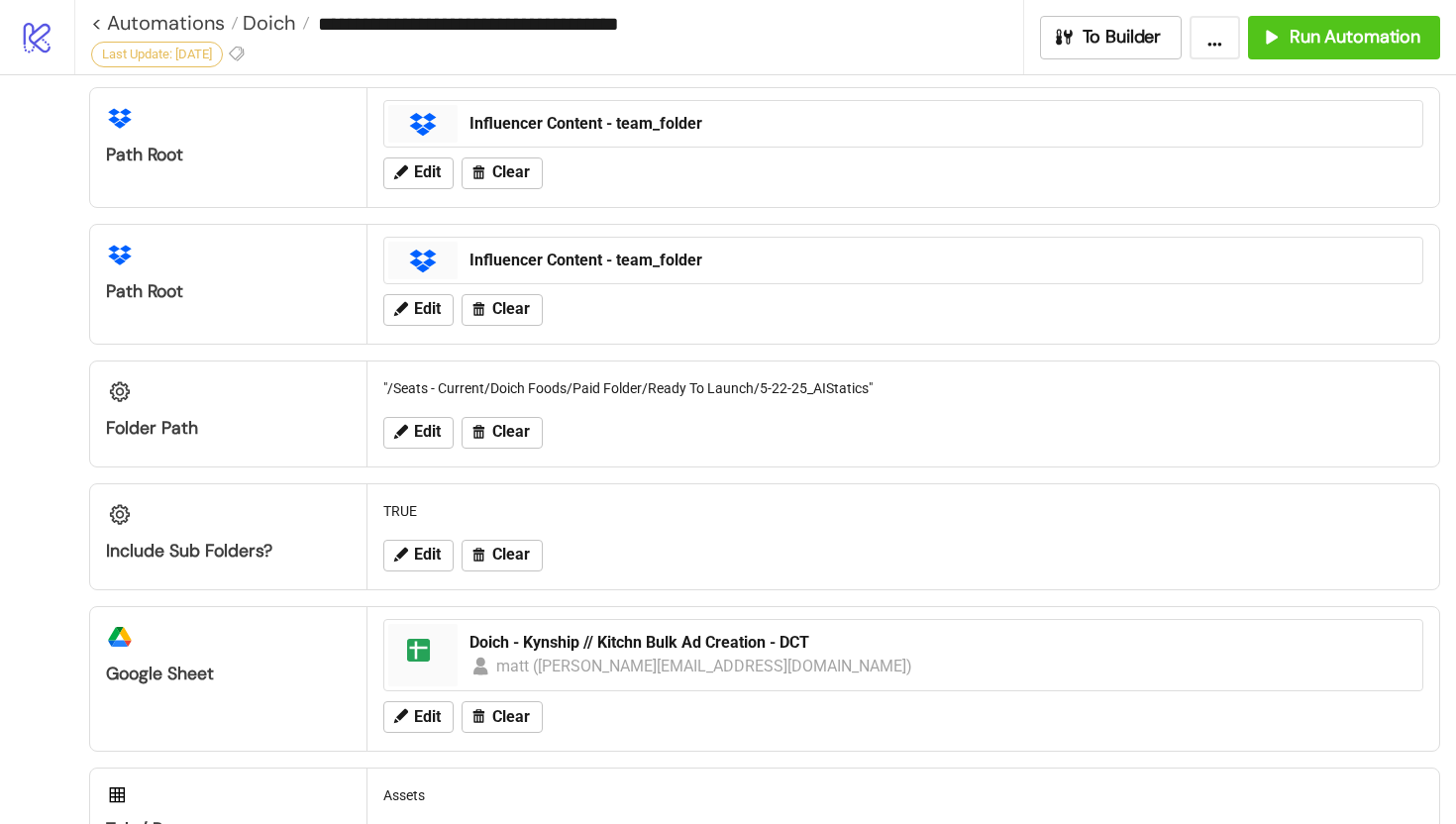 scroll, scrollTop: 702, scrollLeft: 0, axis: vertical 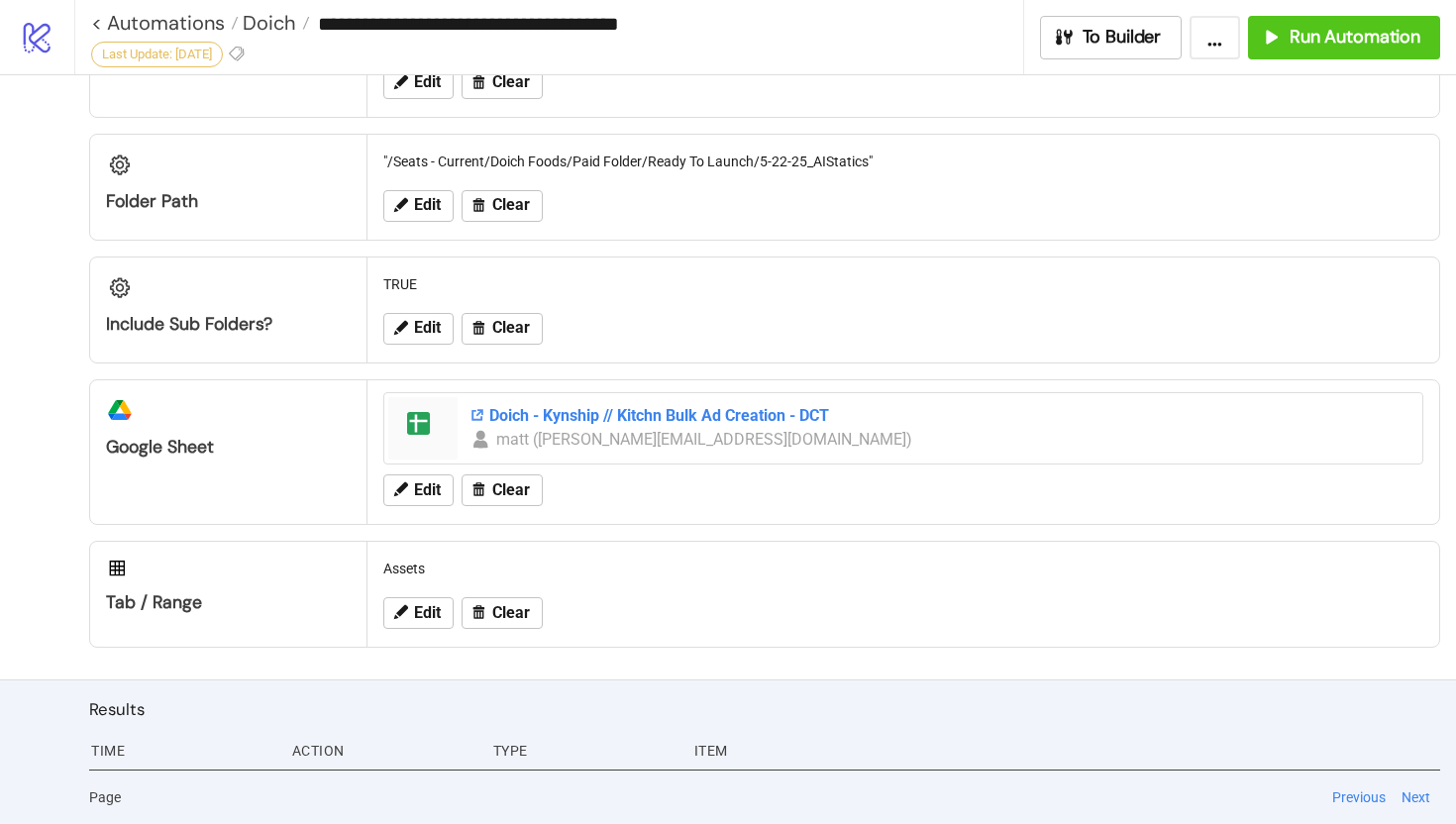 click on "Doich - Kynship // Kitchn Bulk Ad Creation - DCT" at bounding box center (940, 416) 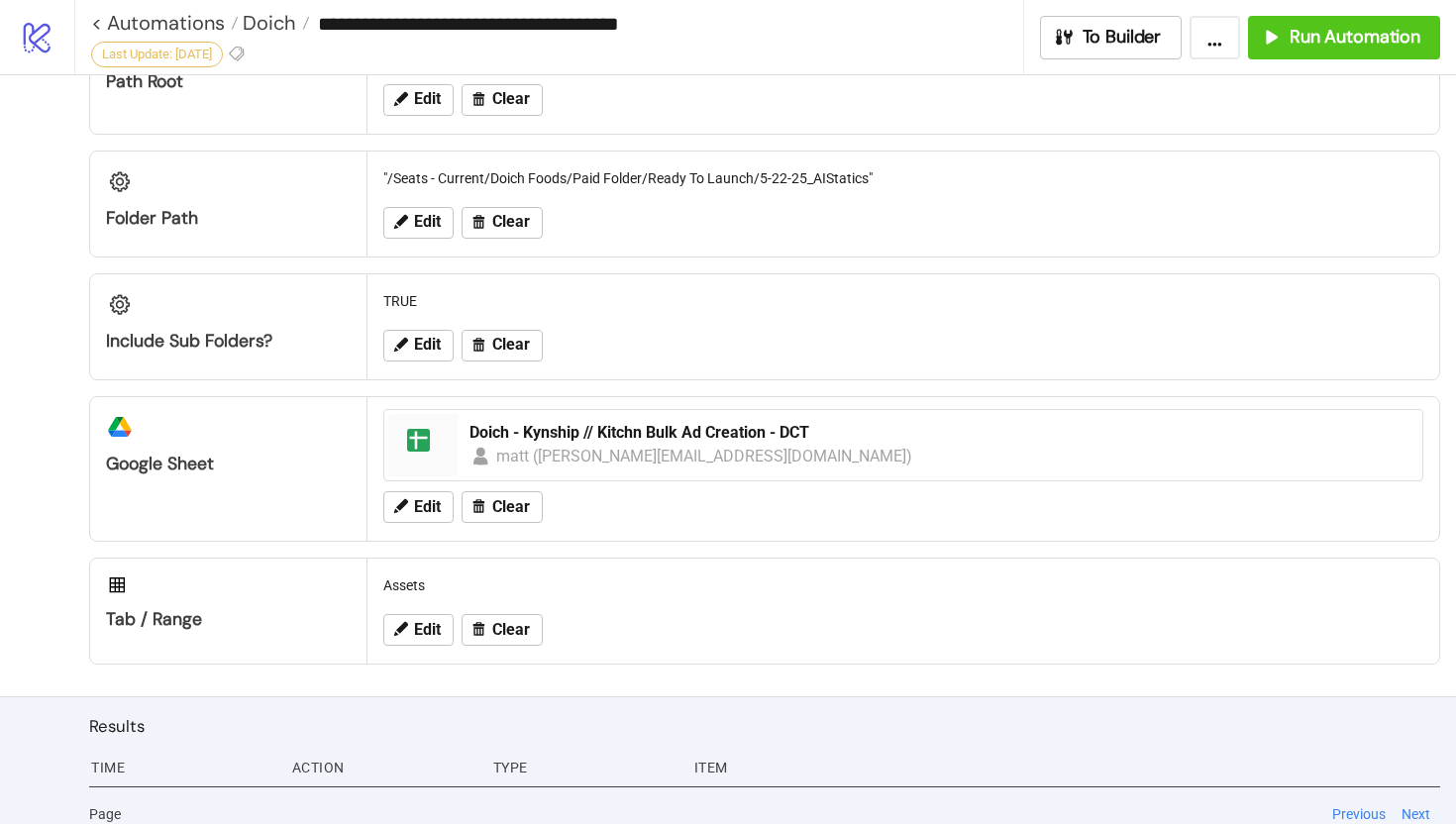 scroll, scrollTop: 666, scrollLeft: 0, axis: vertical 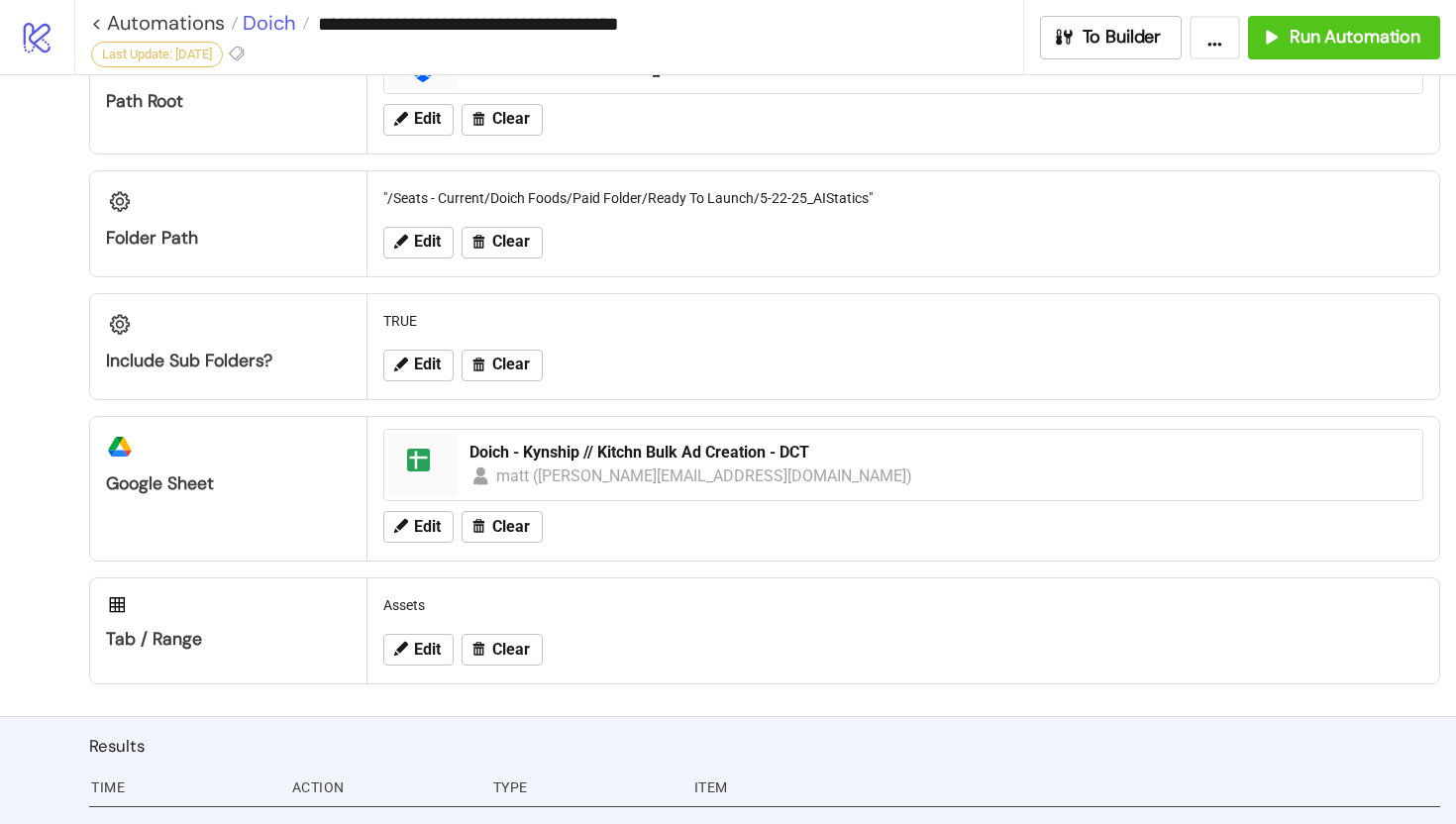click on "Doich" at bounding box center [266, 23] 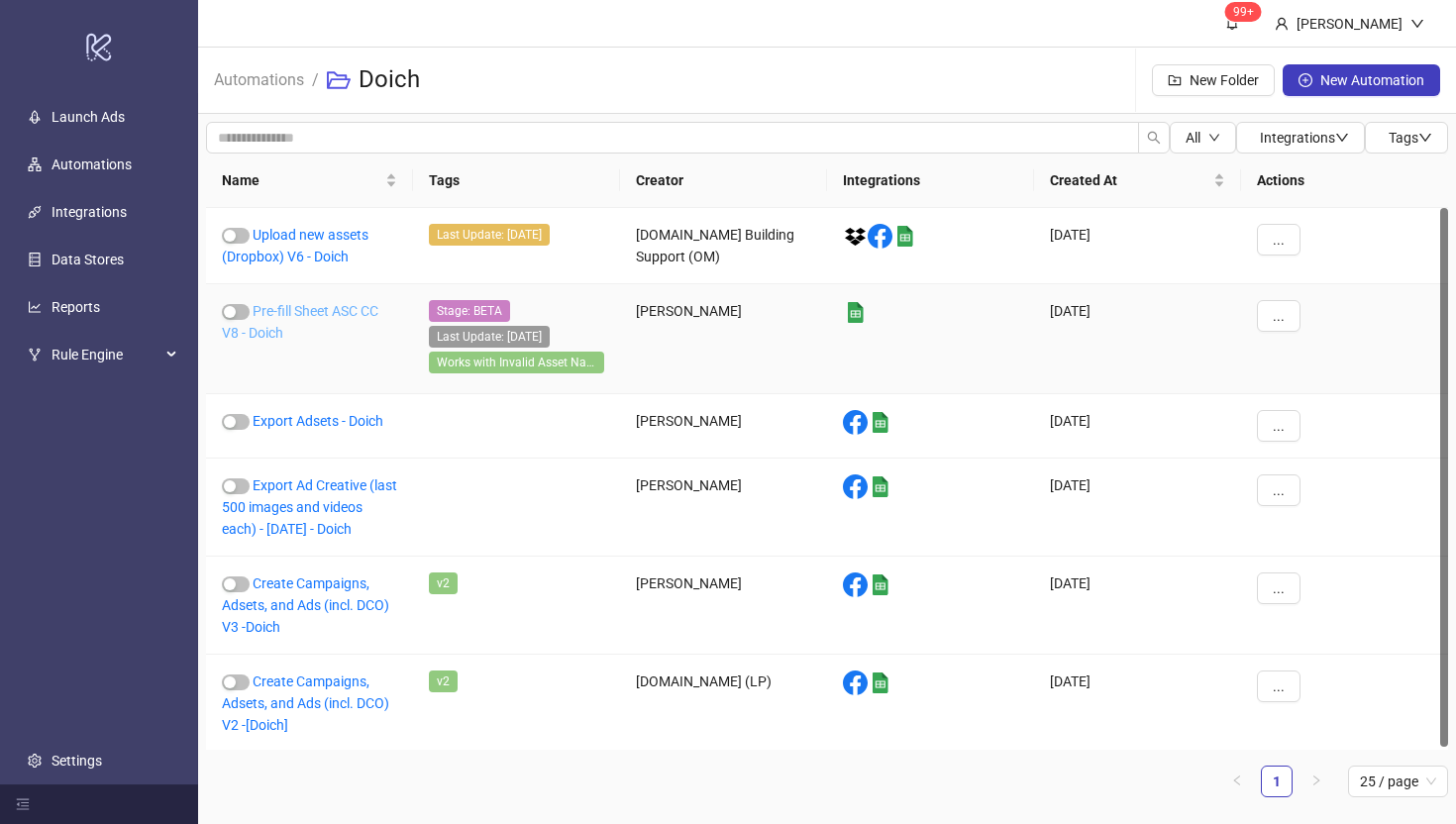 click on "Pre-fill Sheet ASC CC V8 -  Doich" at bounding box center [300, 322] 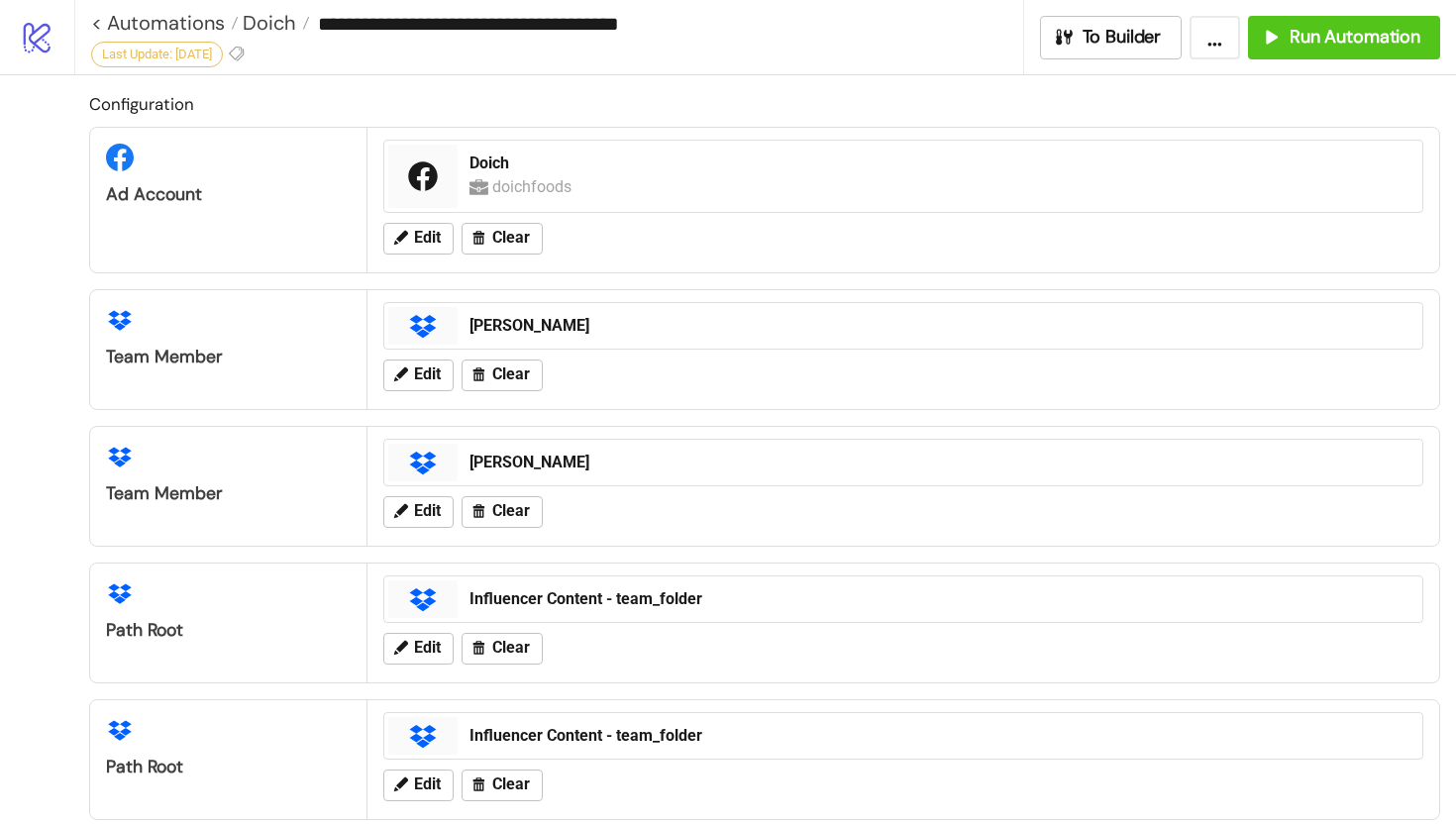 type on "**********" 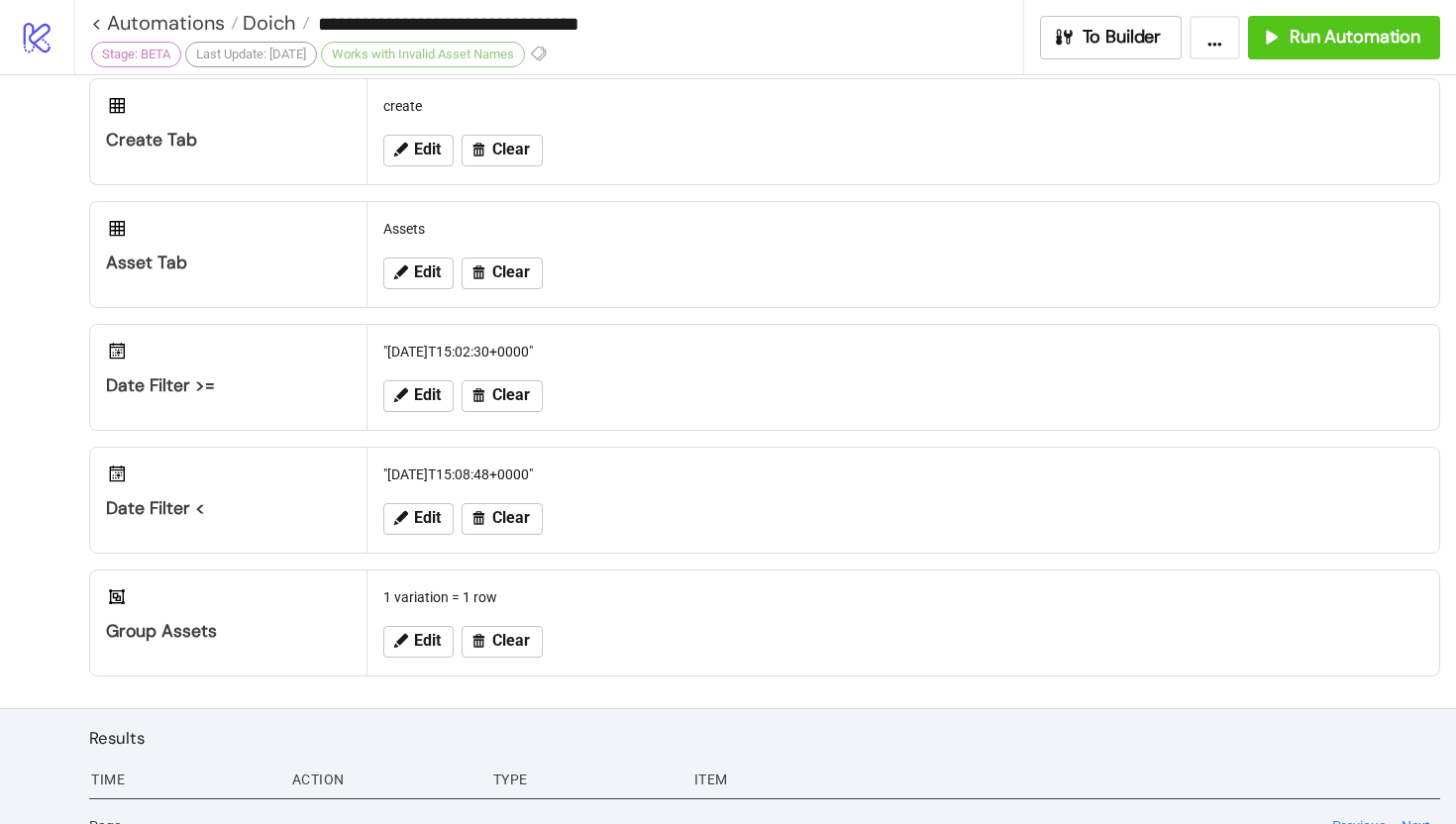 scroll, scrollTop: 334, scrollLeft: 0, axis: vertical 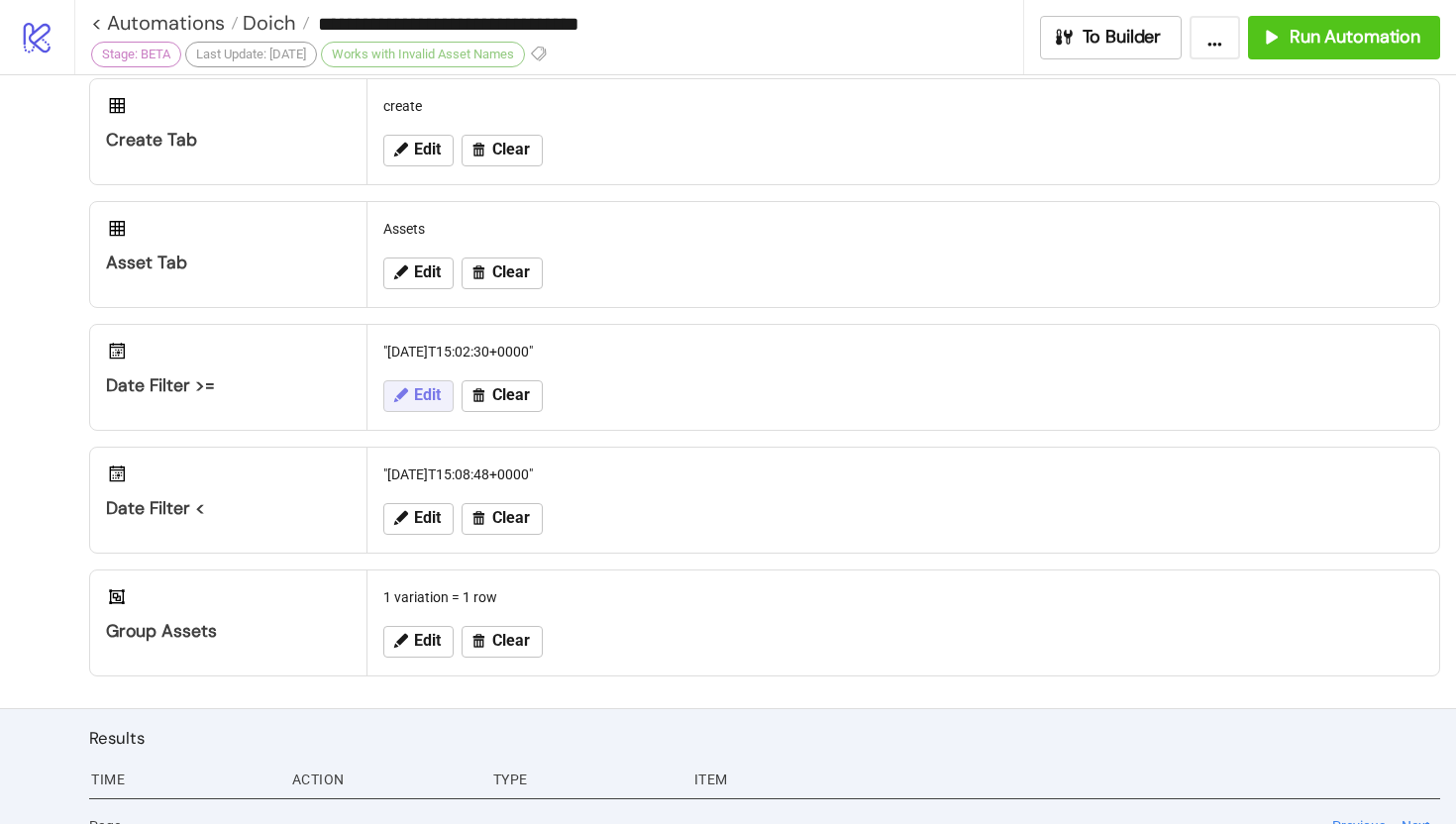 click on "Edit" at bounding box center (427, 395) 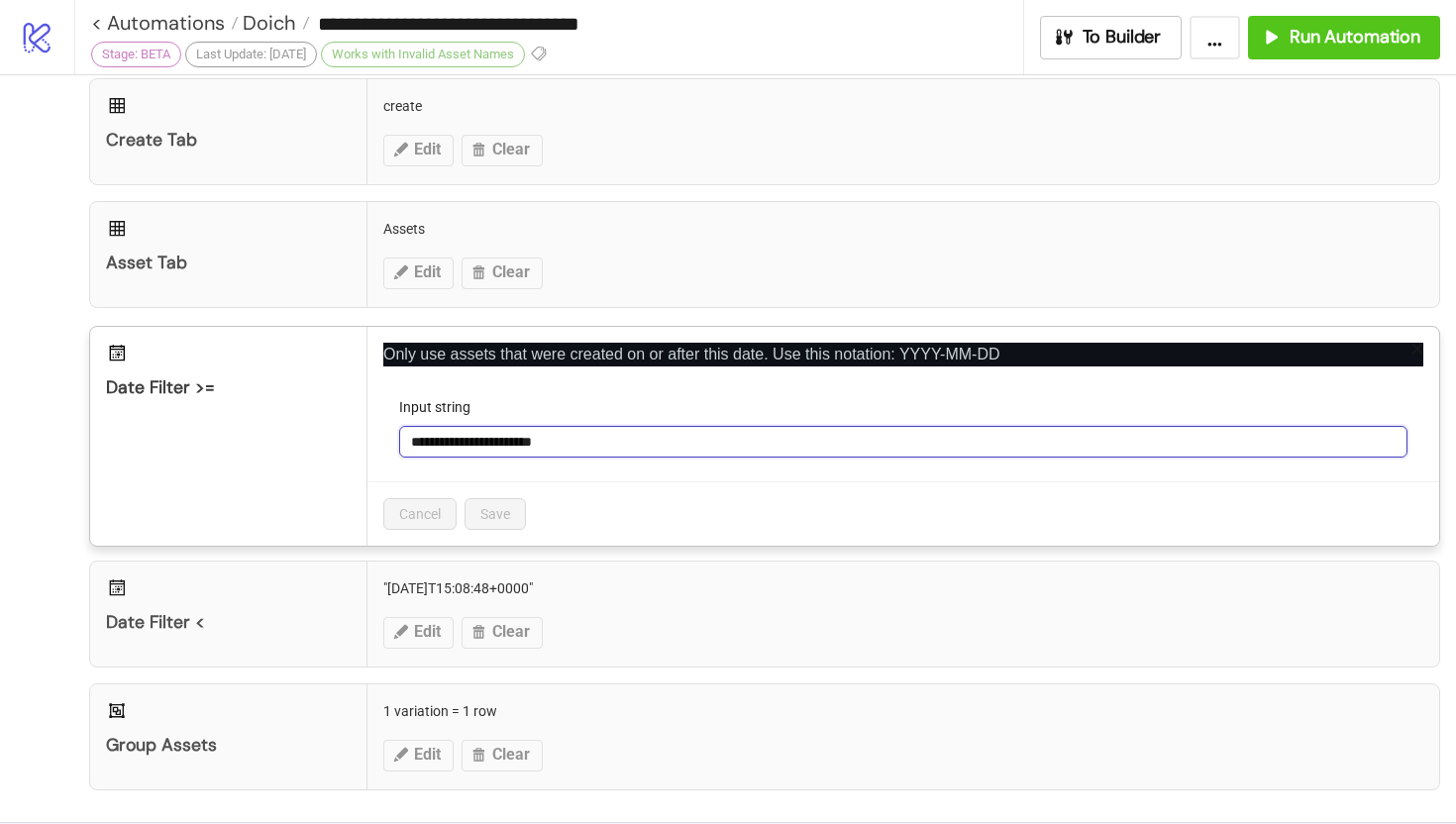 click on "**********" at bounding box center [903, 442] 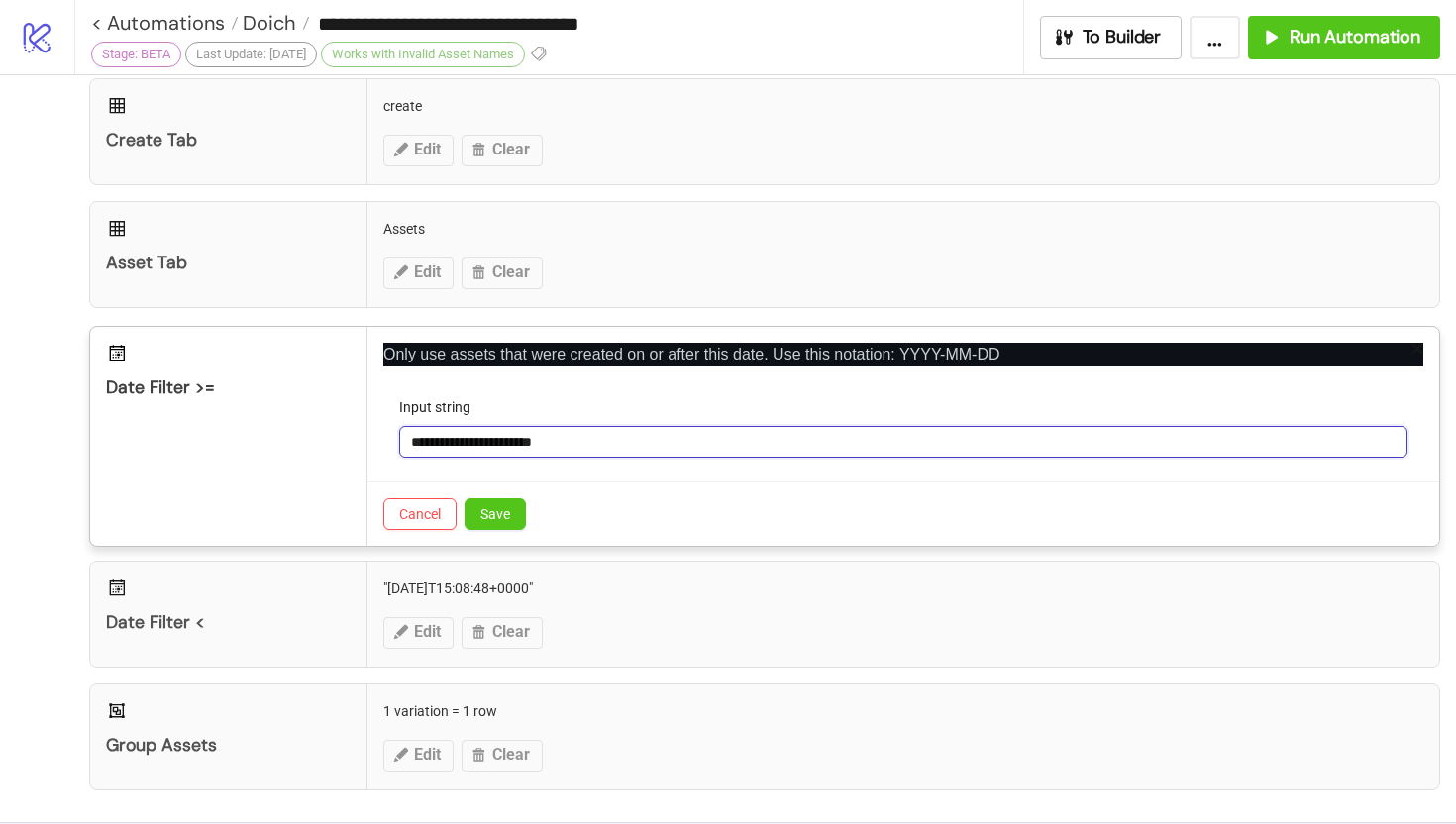 type on "**********" 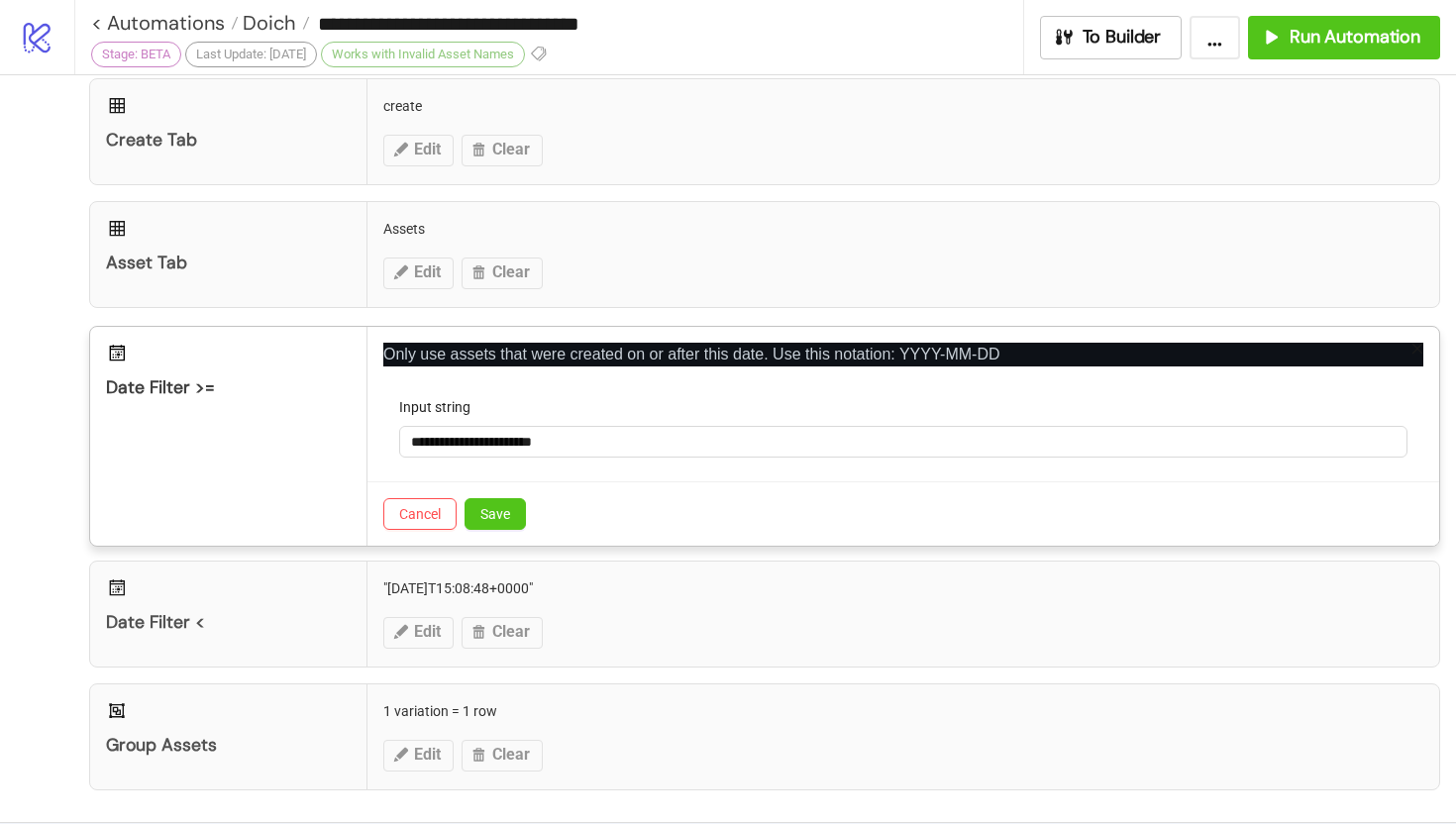 click on "Cancel Save" at bounding box center (903, 513) 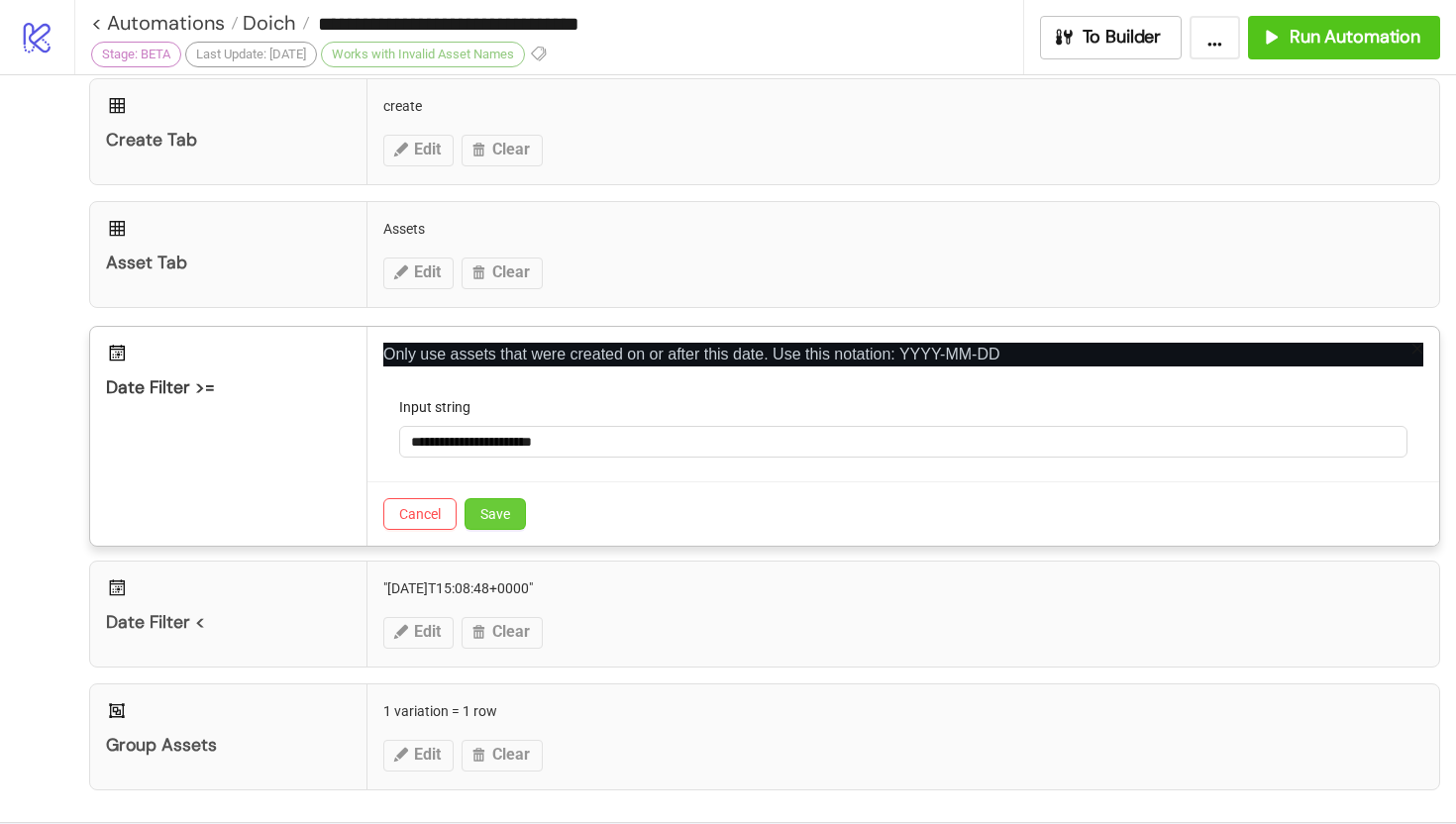 click on "Save" at bounding box center [495, 514] 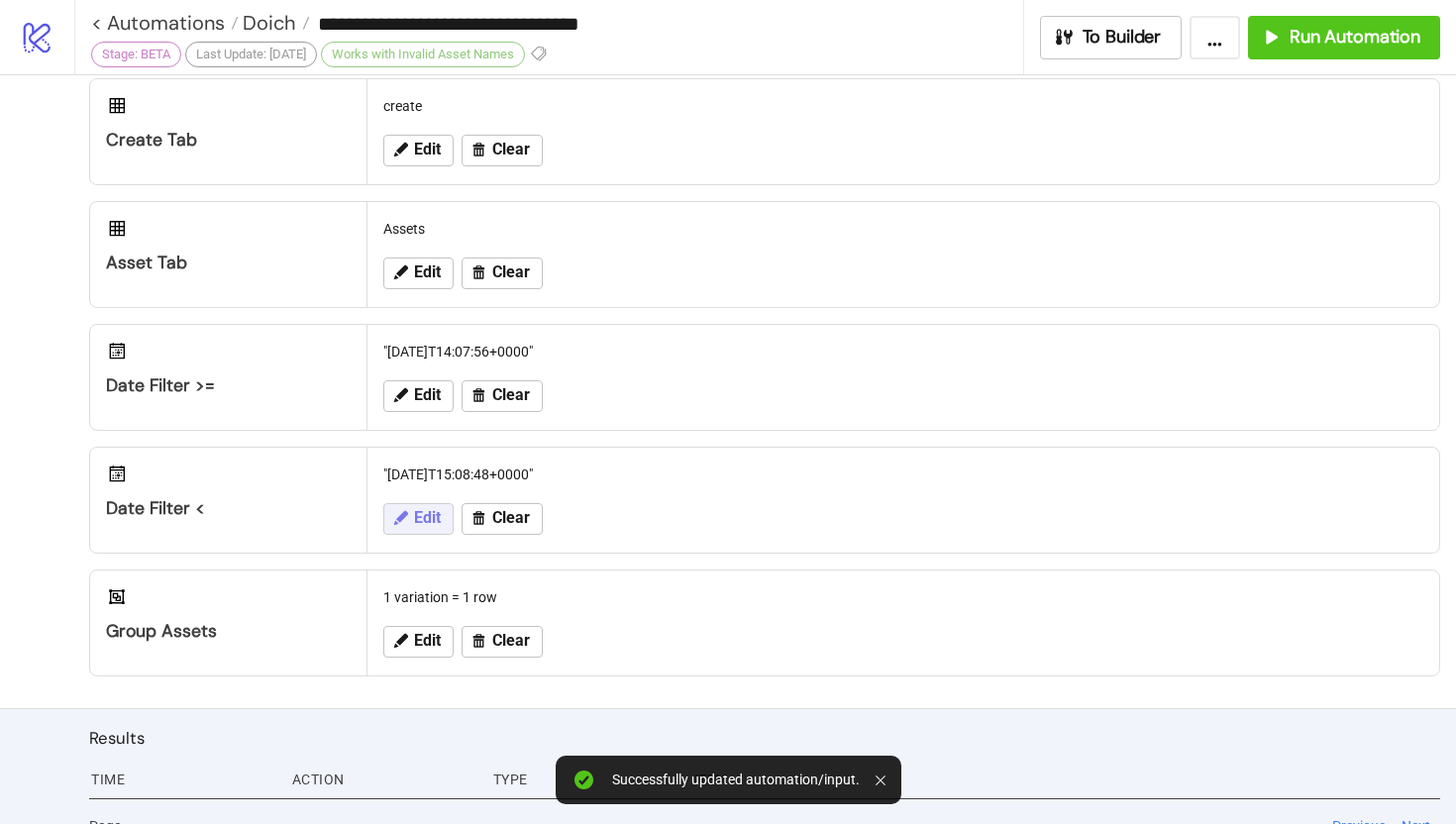 click on "Edit" at bounding box center [418, 519] 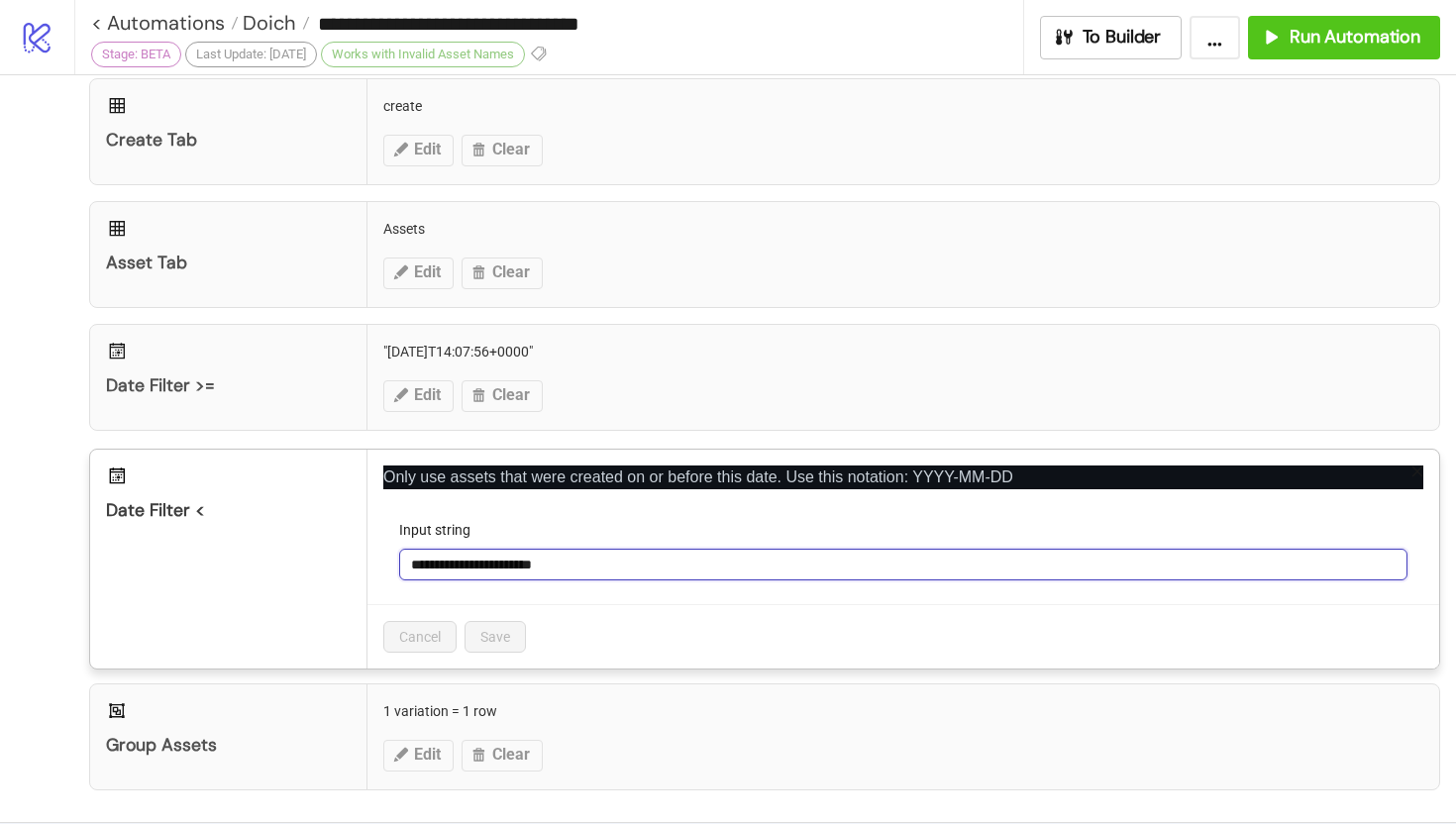 click on "**********" at bounding box center (903, 565) 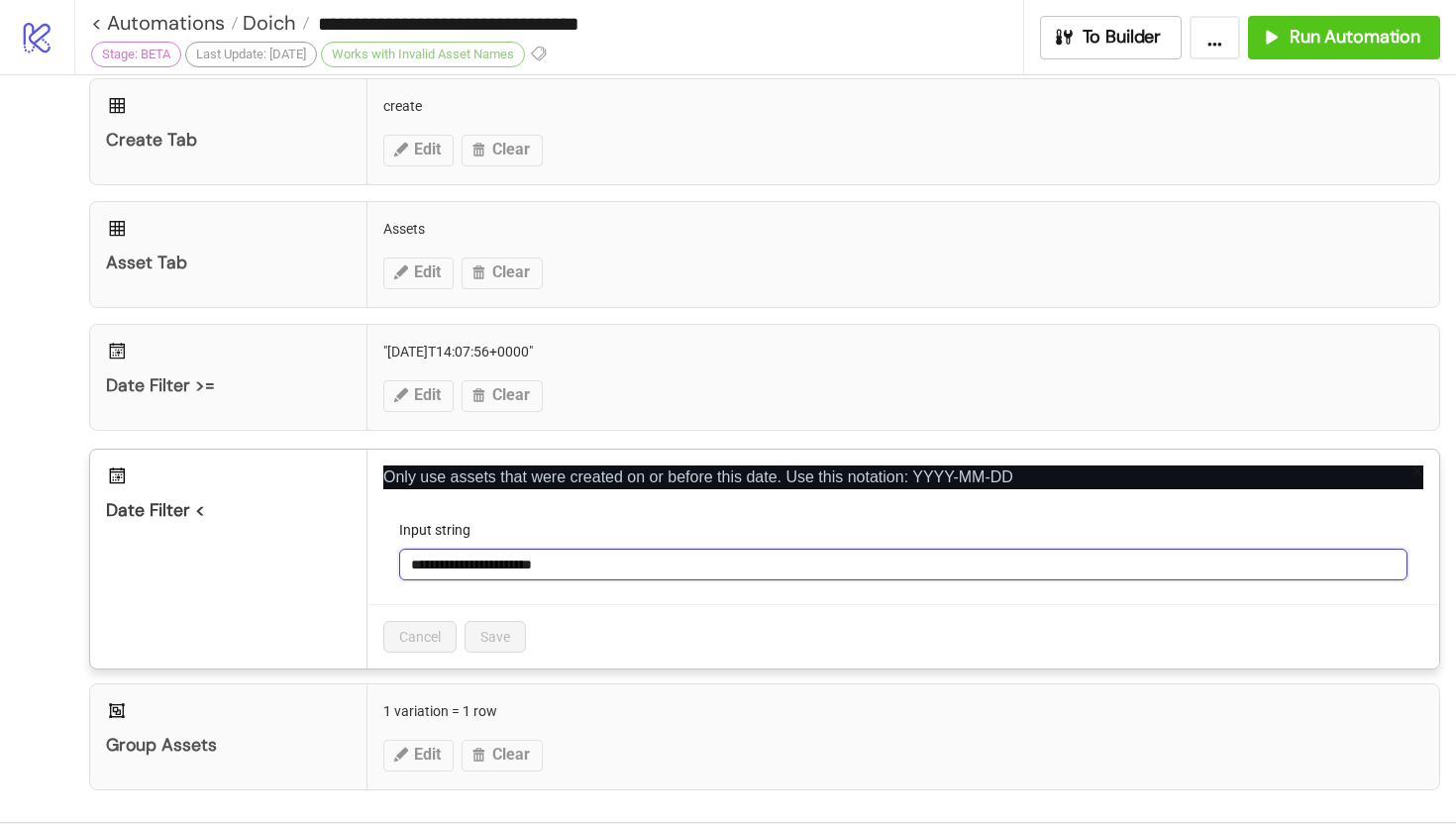 click on "**********" at bounding box center [903, 565] 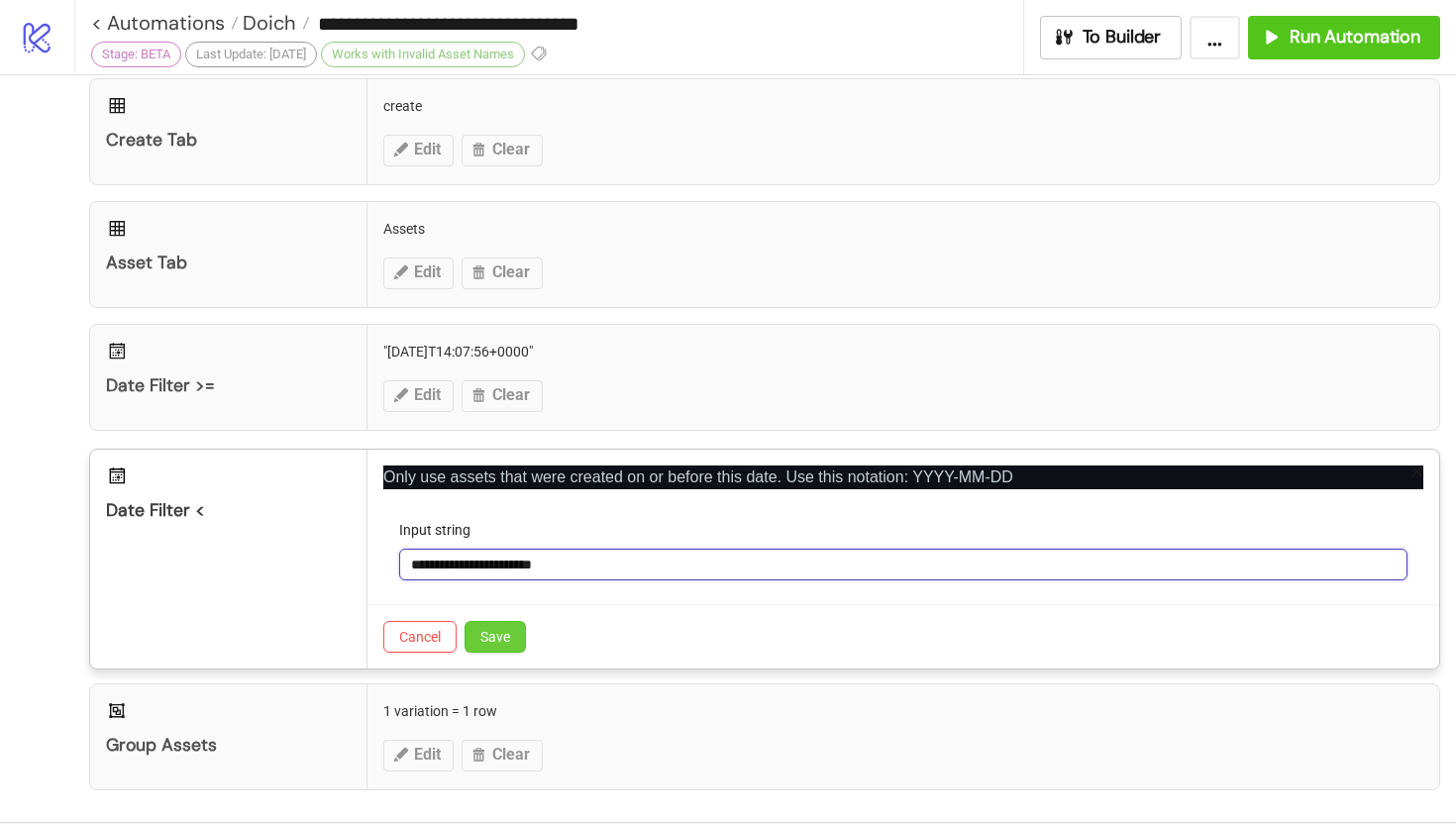 type on "**********" 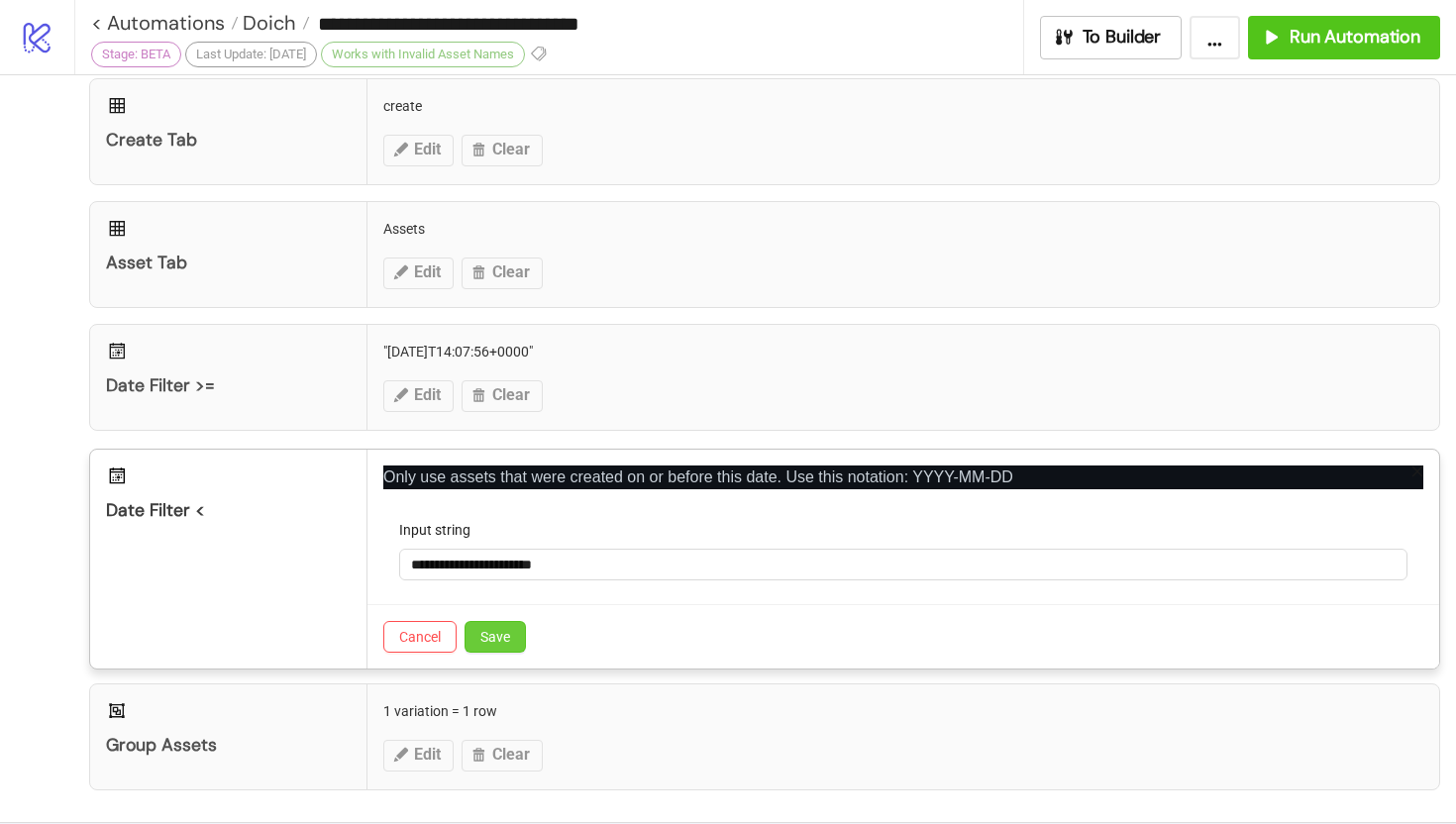 click on "Save" at bounding box center (495, 637) 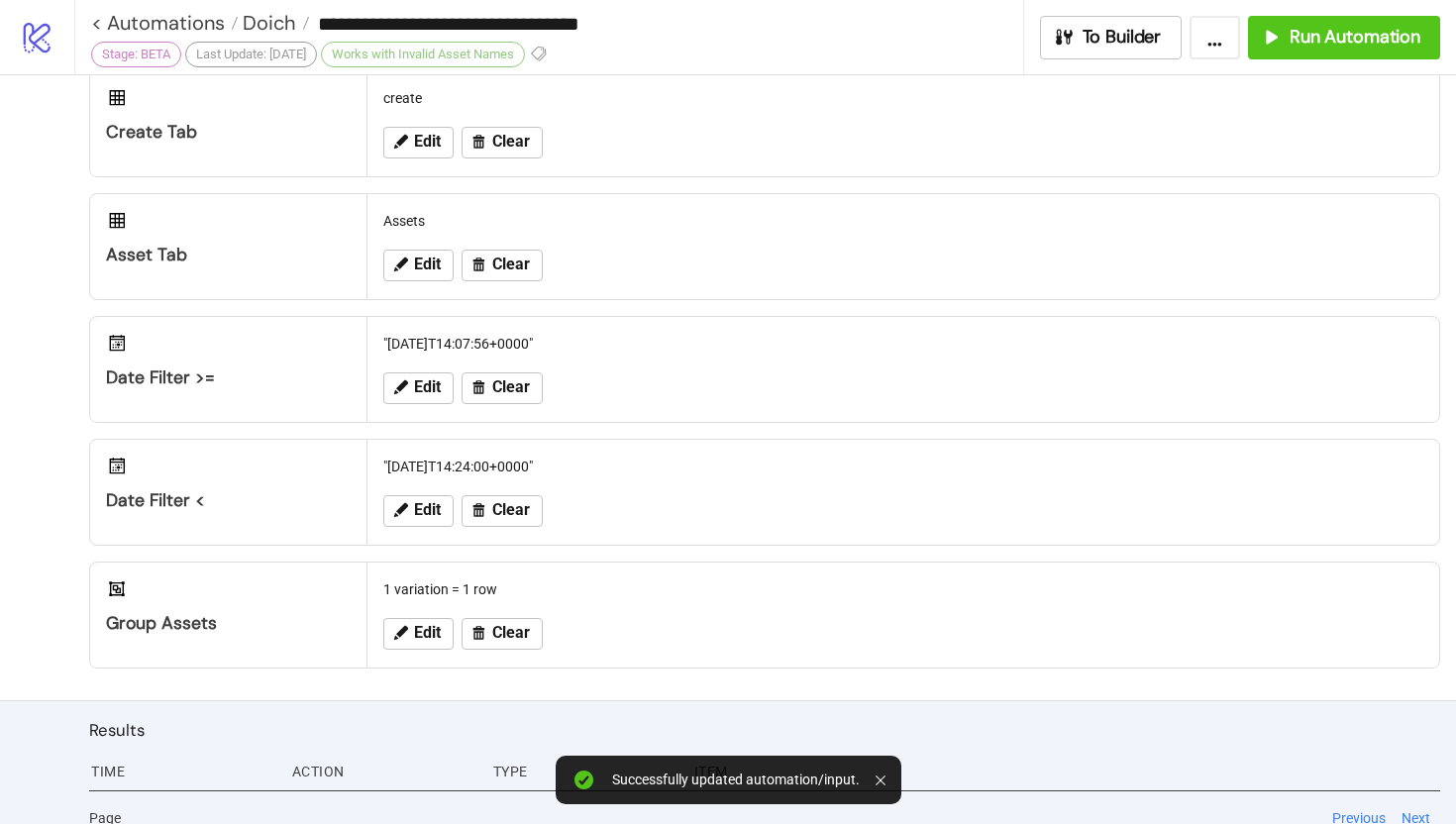 scroll, scrollTop: 362, scrollLeft: 0, axis: vertical 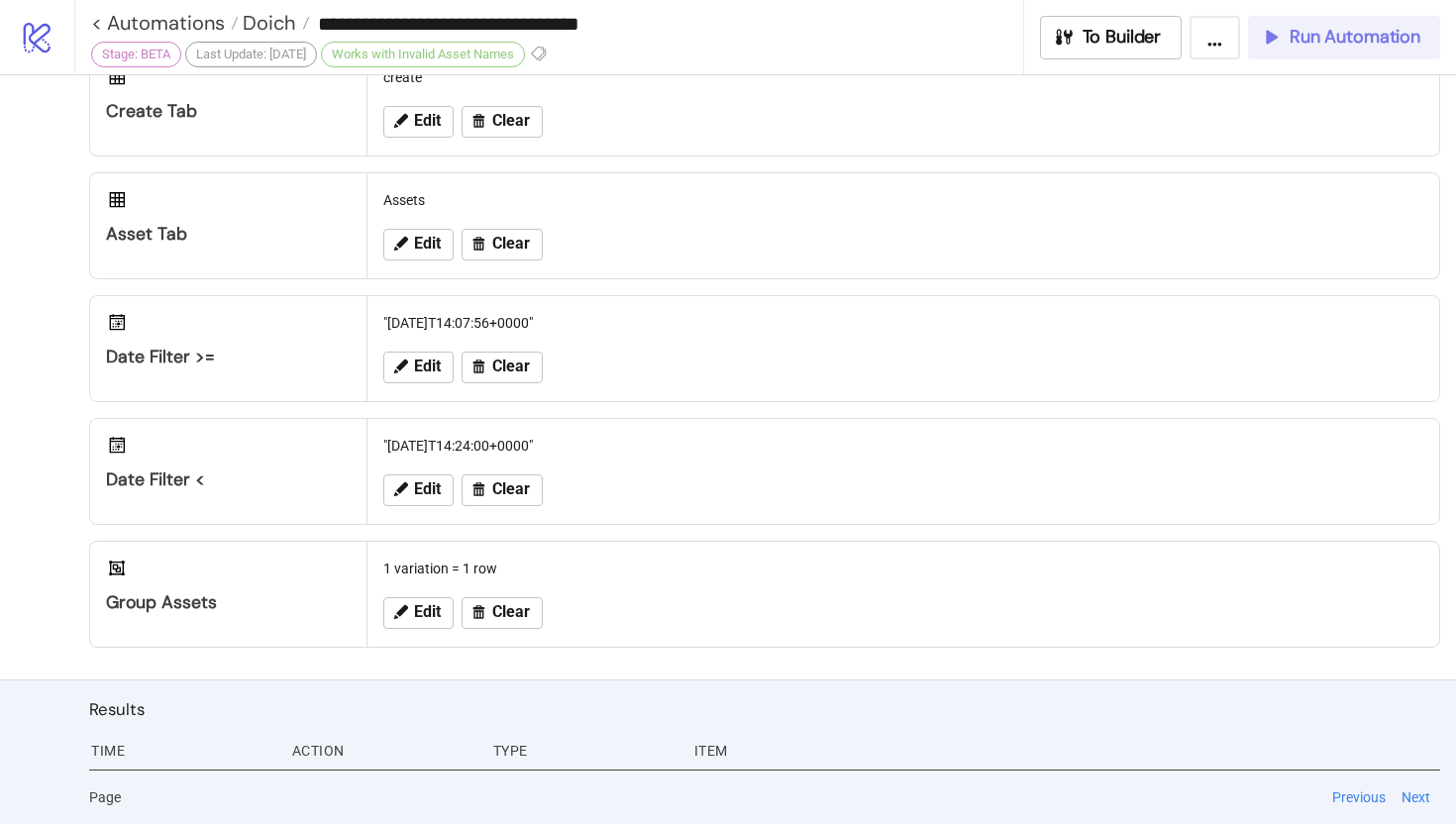 click on "Run Automation" at bounding box center (1340, 37) 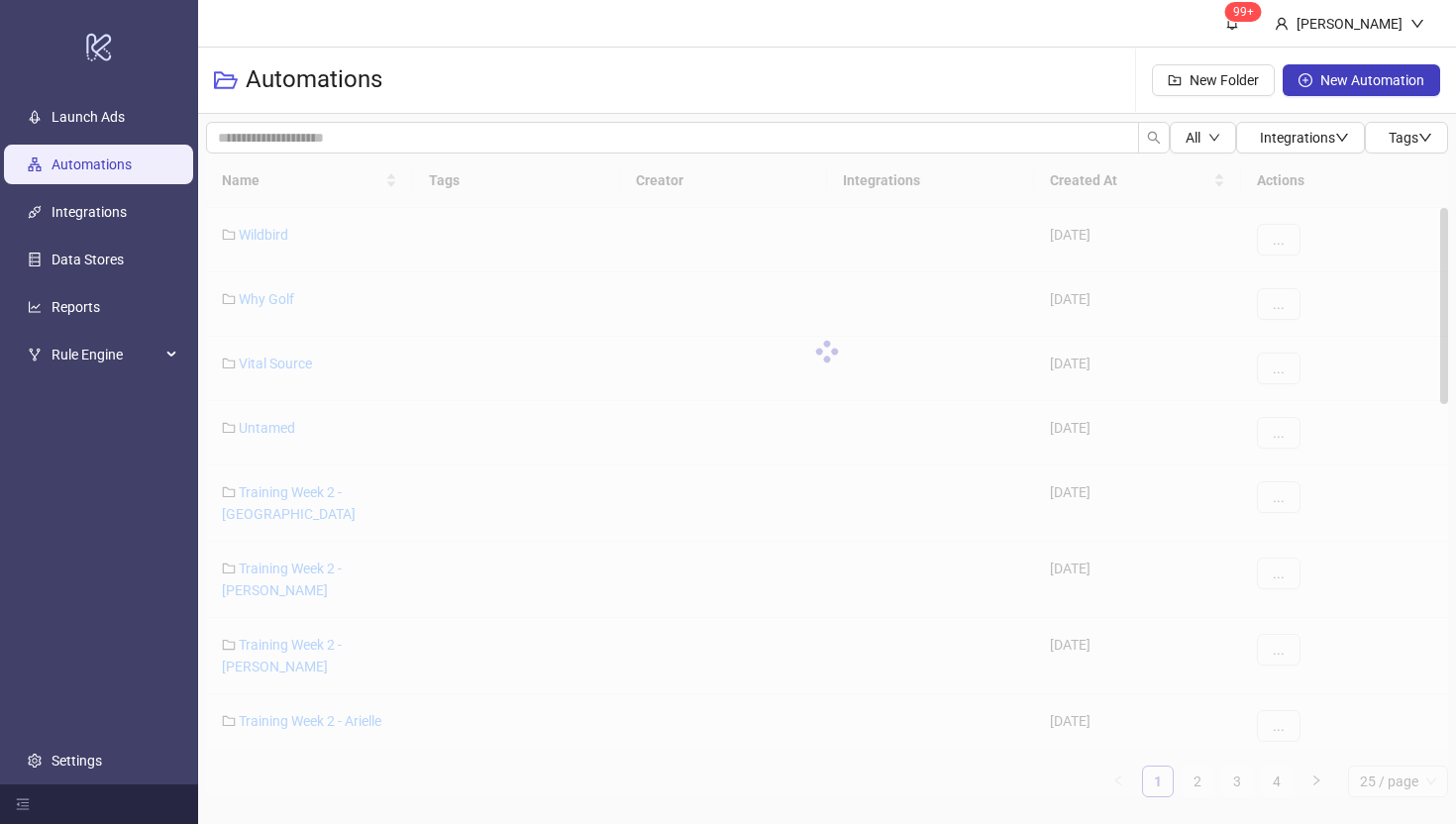 scroll, scrollTop: 0, scrollLeft: 0, axis: both 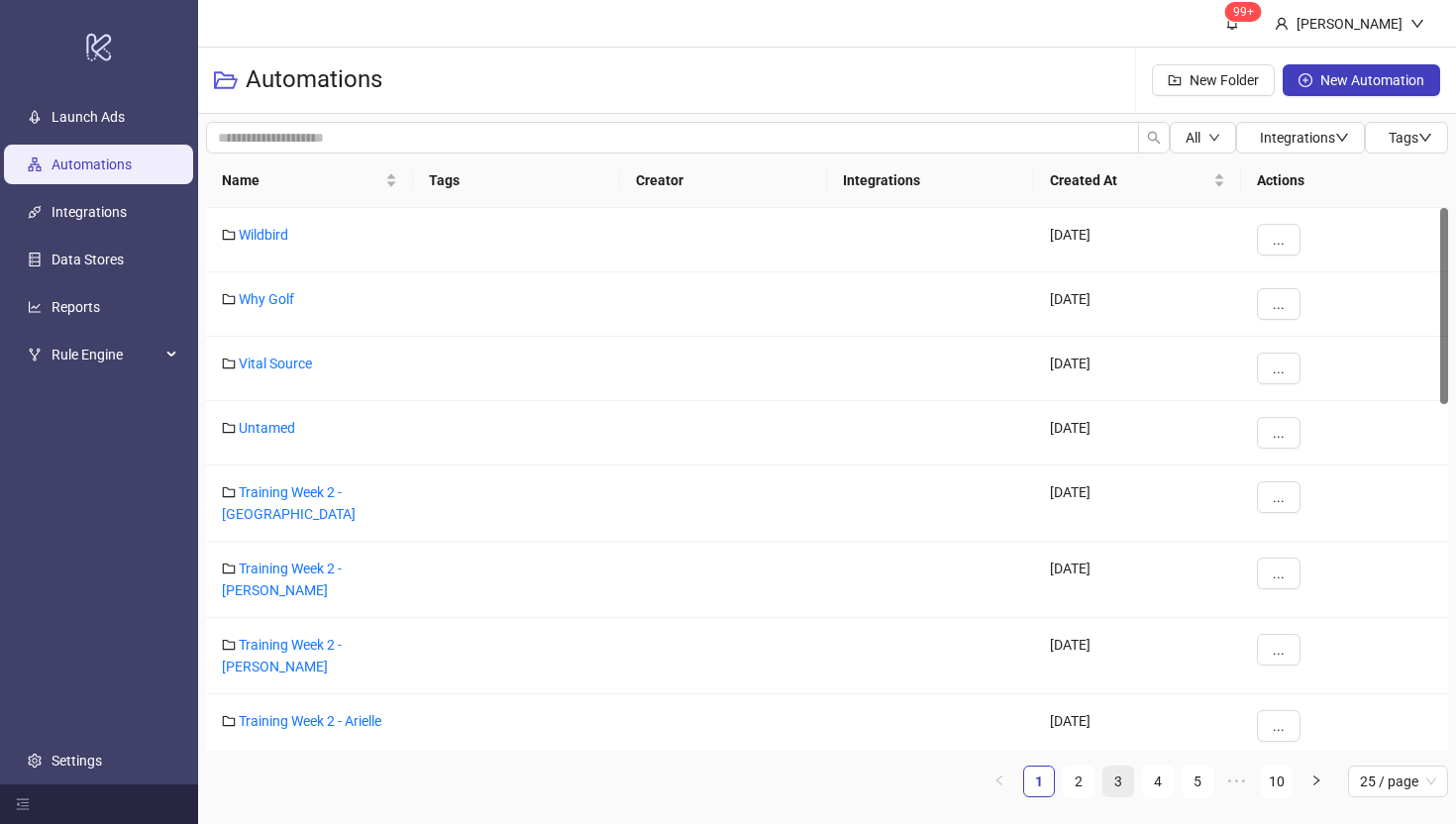 click on "3" at bounding box center (1118, 781) 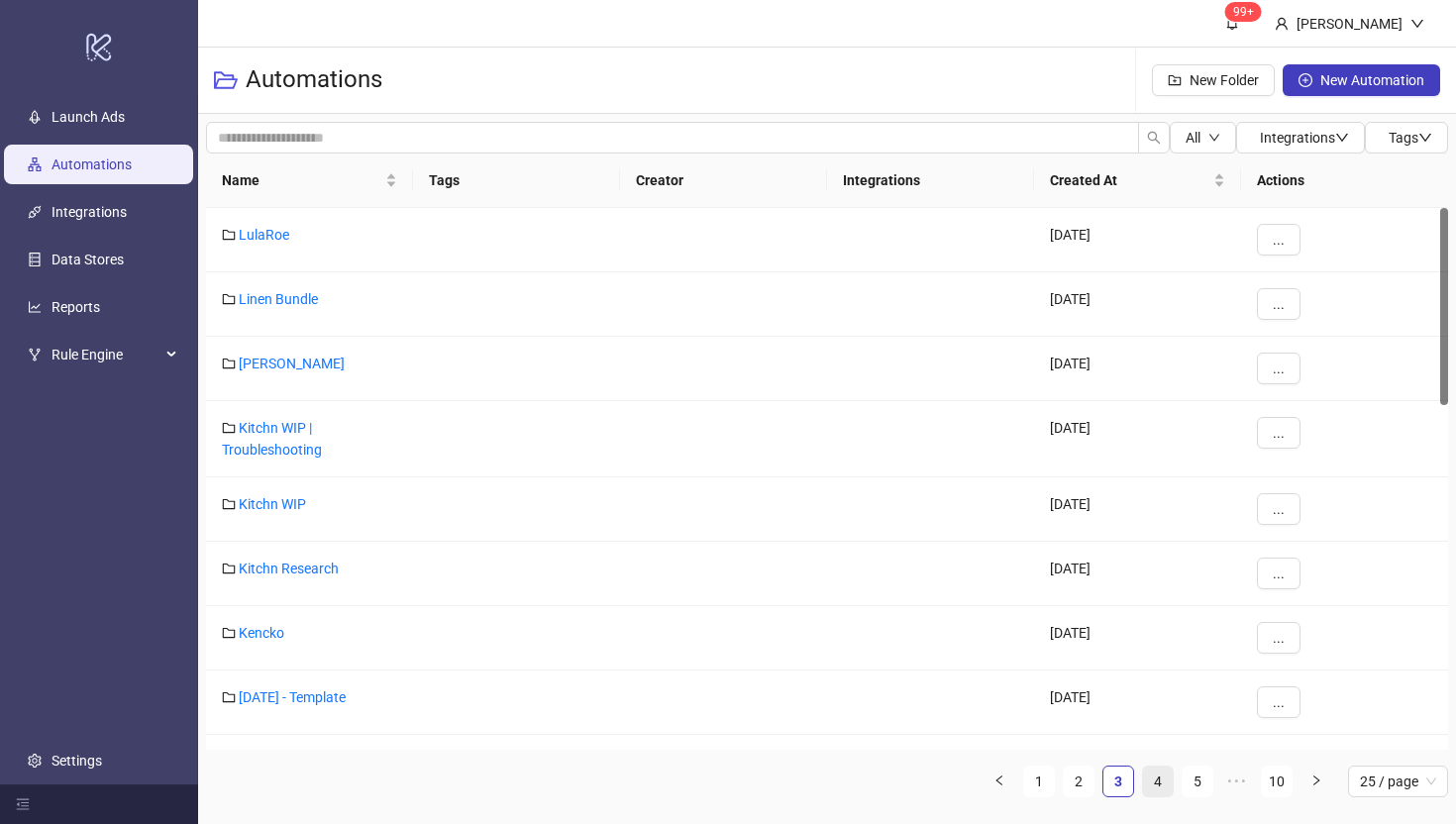 click on "4" at bounding box center (1158, 781) 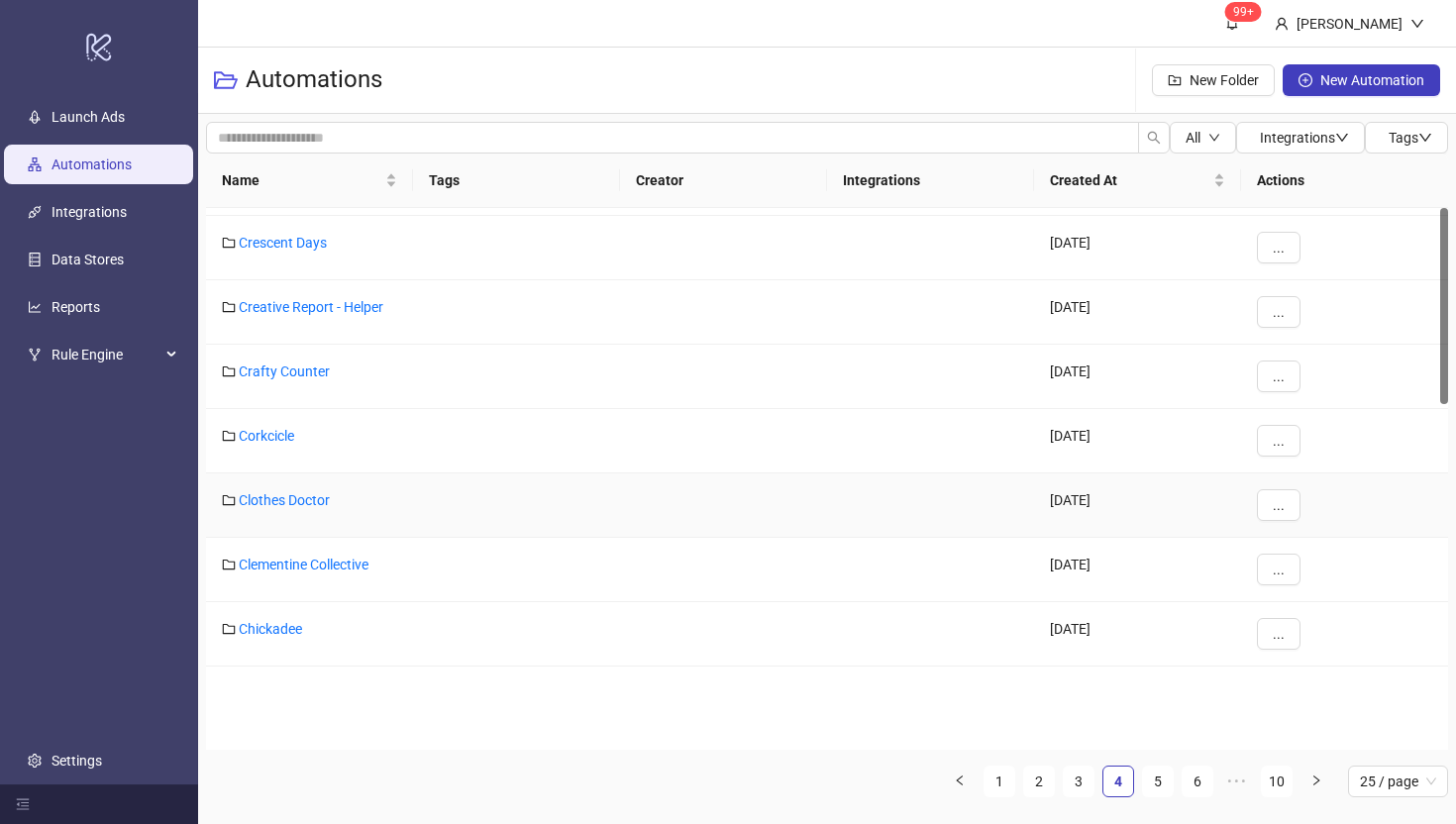 scroll, scrollTop: 0, scrollLeft: 0, axis: both 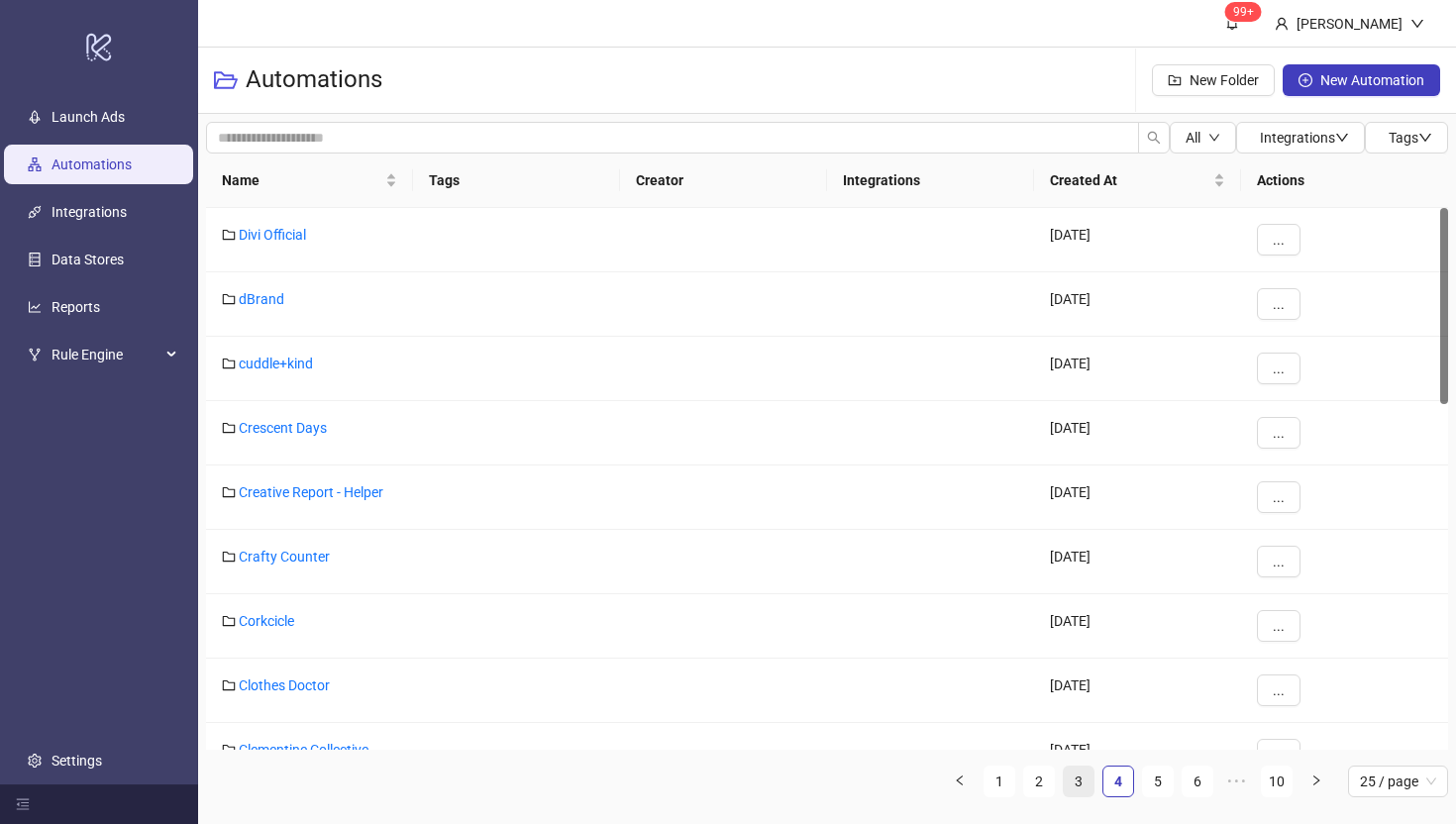 click on "3" at bounding box center [1079, 781] 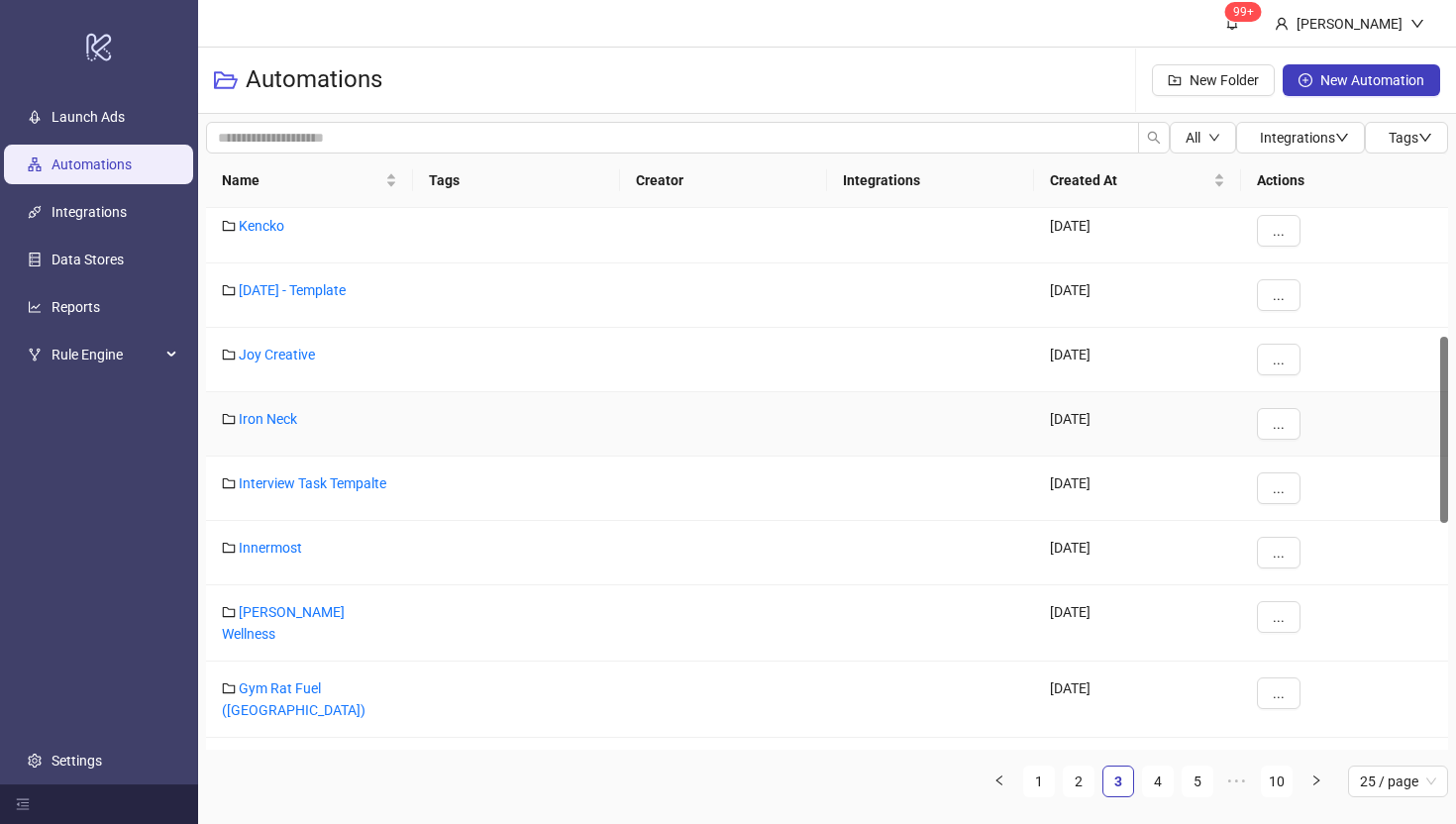 scroll, scrollTop: 373, scrollLeft: 0, axis: vertical 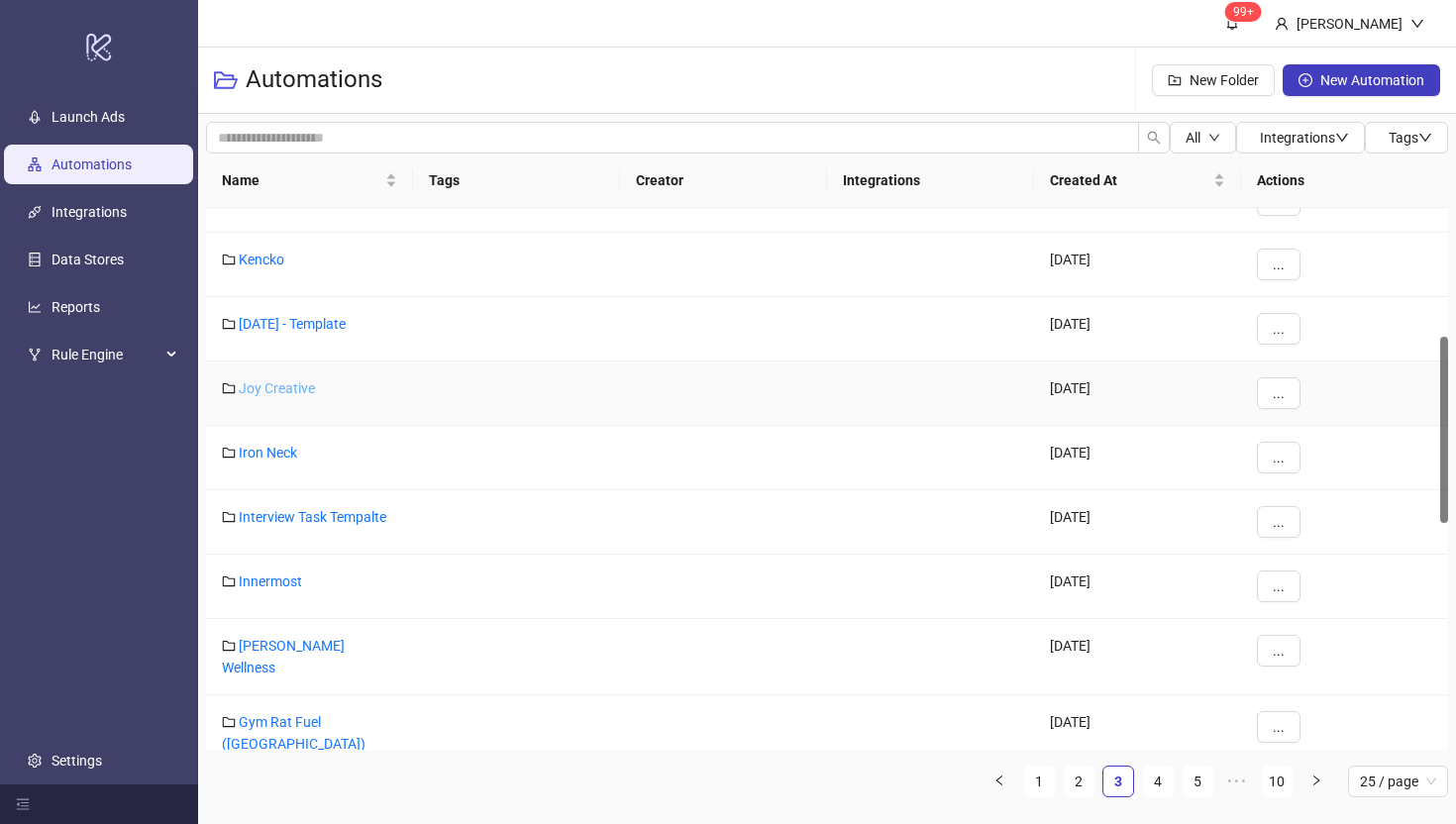 click on "Joy Creative" at bounding box center [276, 388] 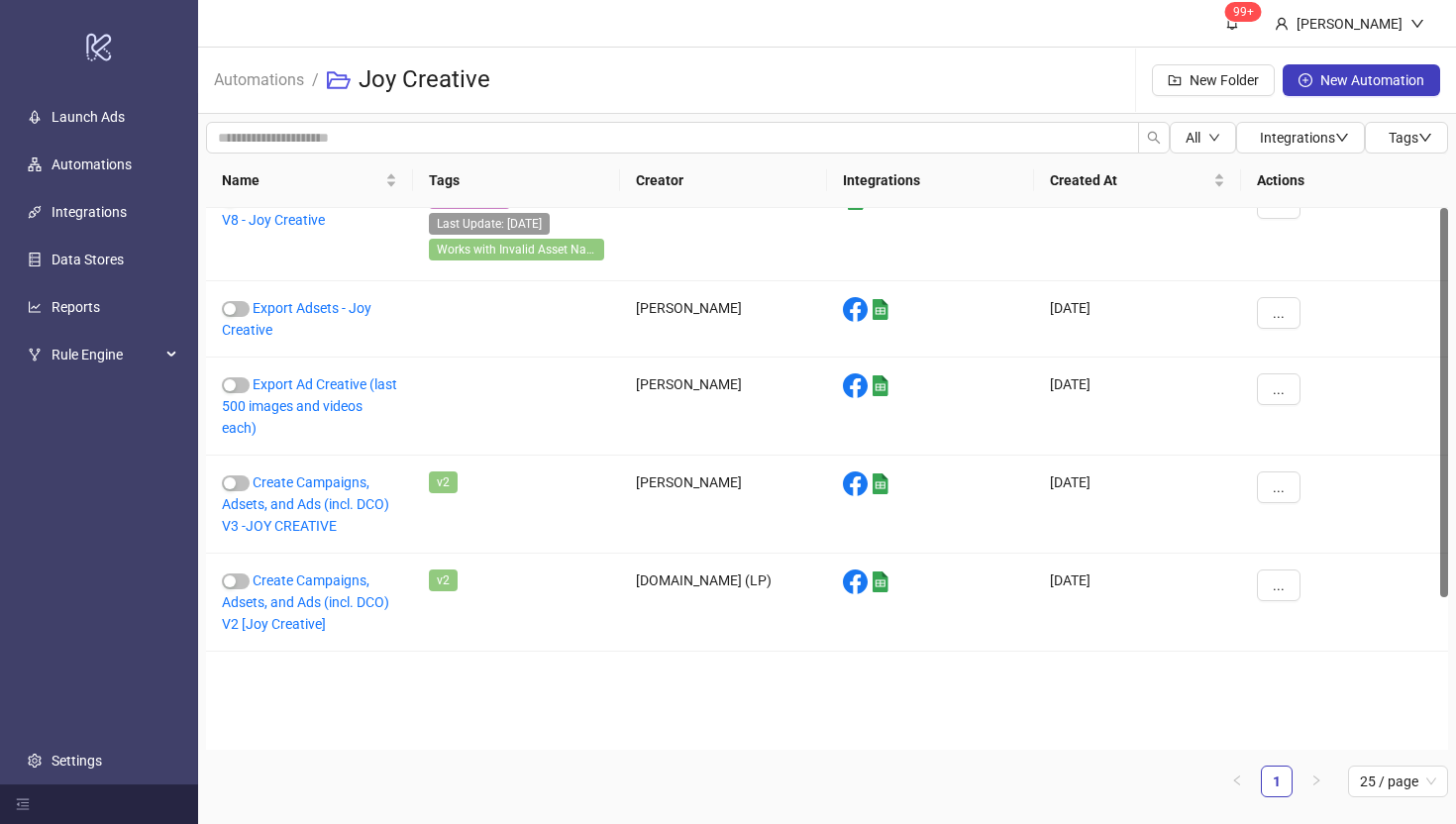 scroll, scrollTop: 0, scrollLeft: 0, axis: both 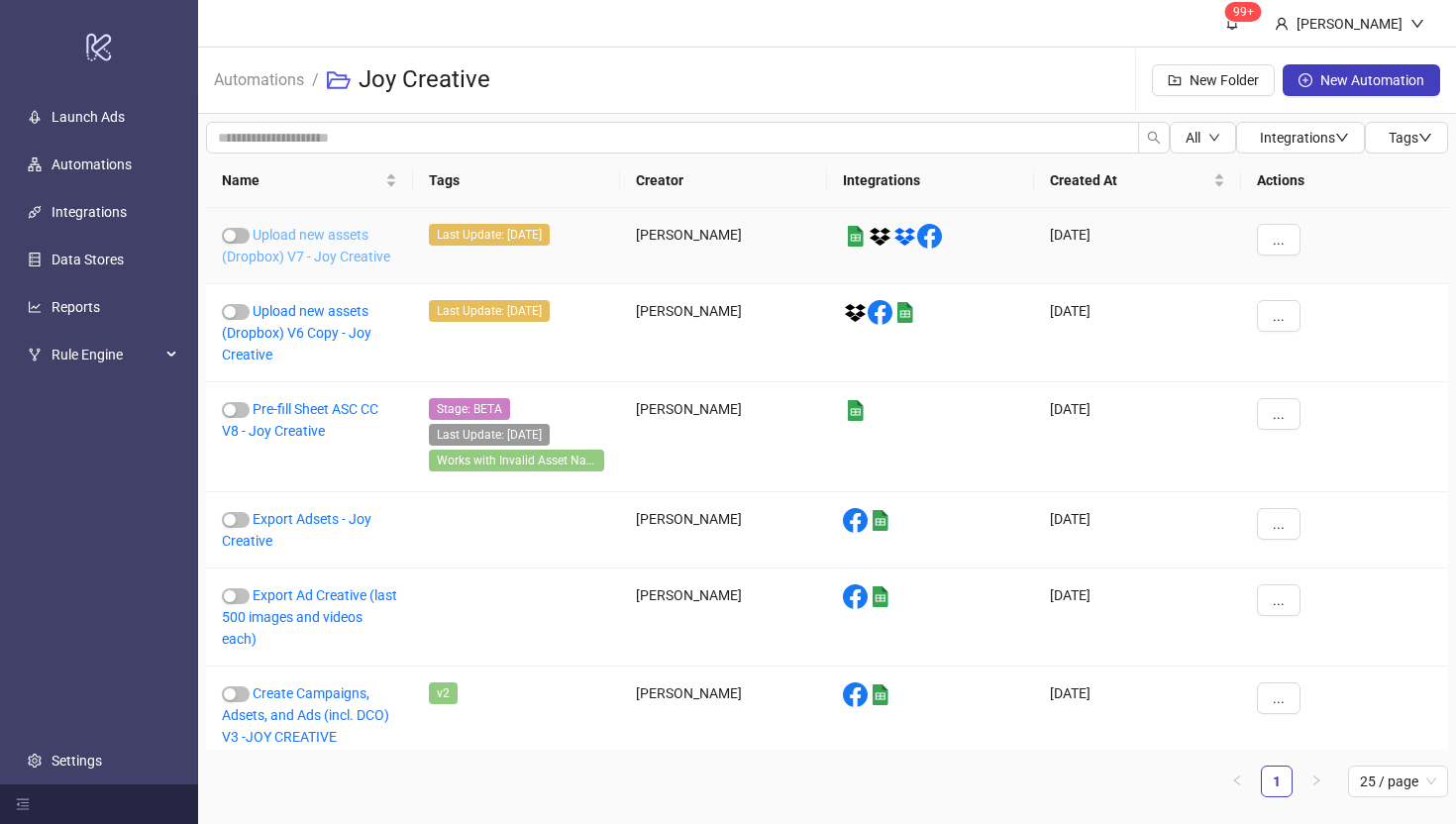 click on "Upload new assets (Dropbox) V7 - Joy Creative" at bounding box center (306, 246) 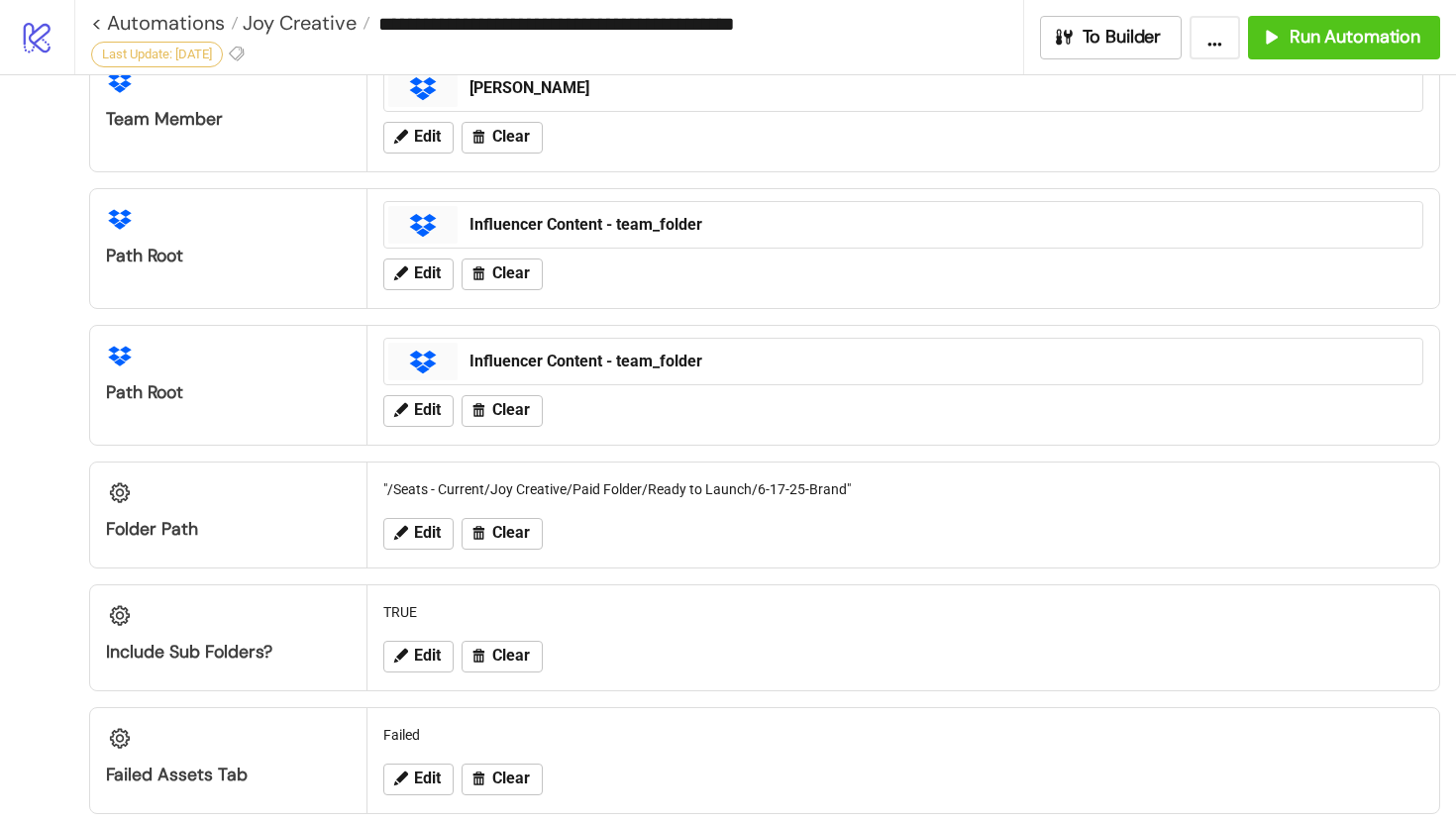 scroll, scrollTop: 825, scrollLeft: 0, axis: vertical 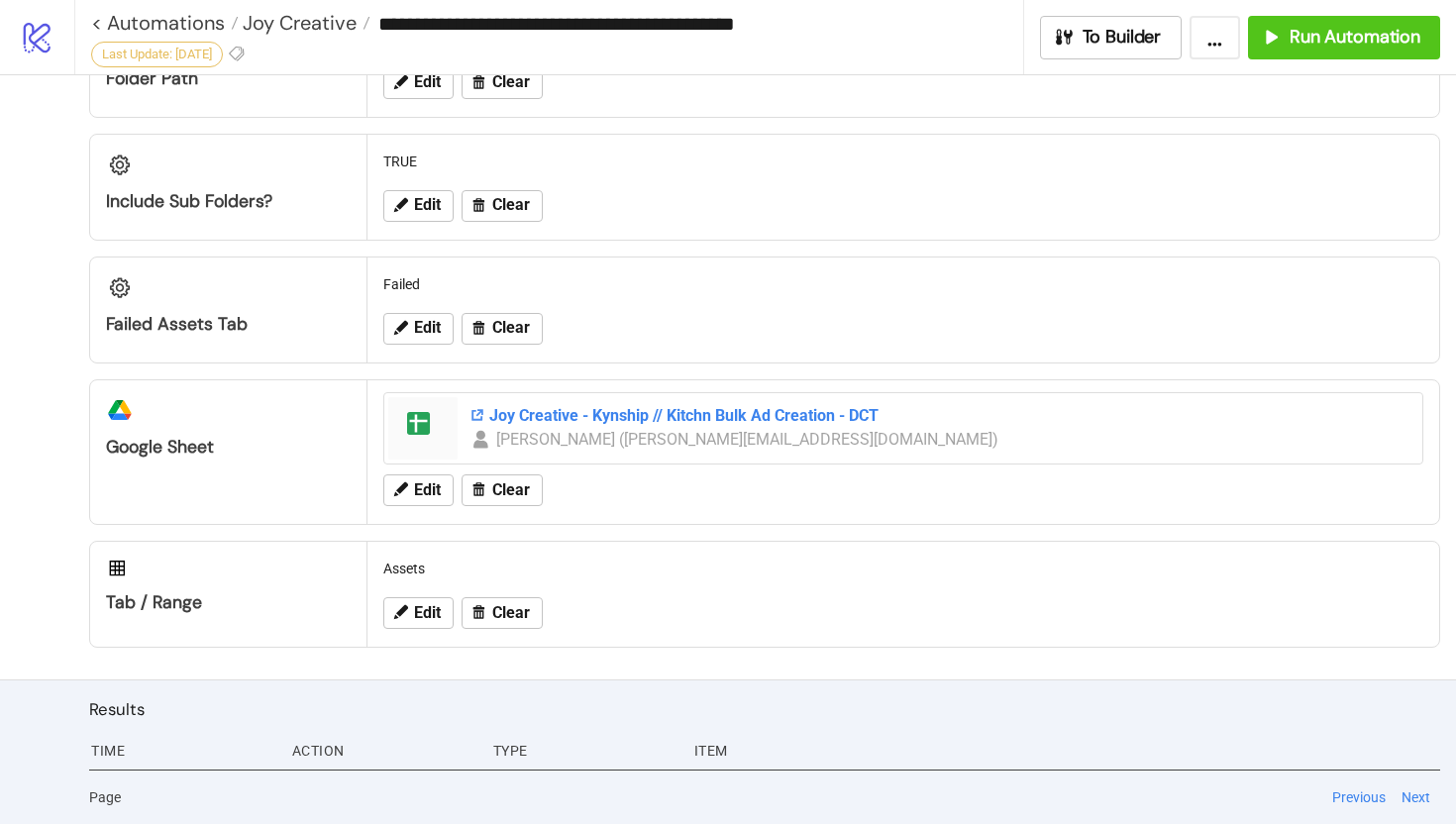 click on "Joy Creative - Kynship // Kitchn Bulk Ad Creation - DCT" at bounding box center (940, 416) 